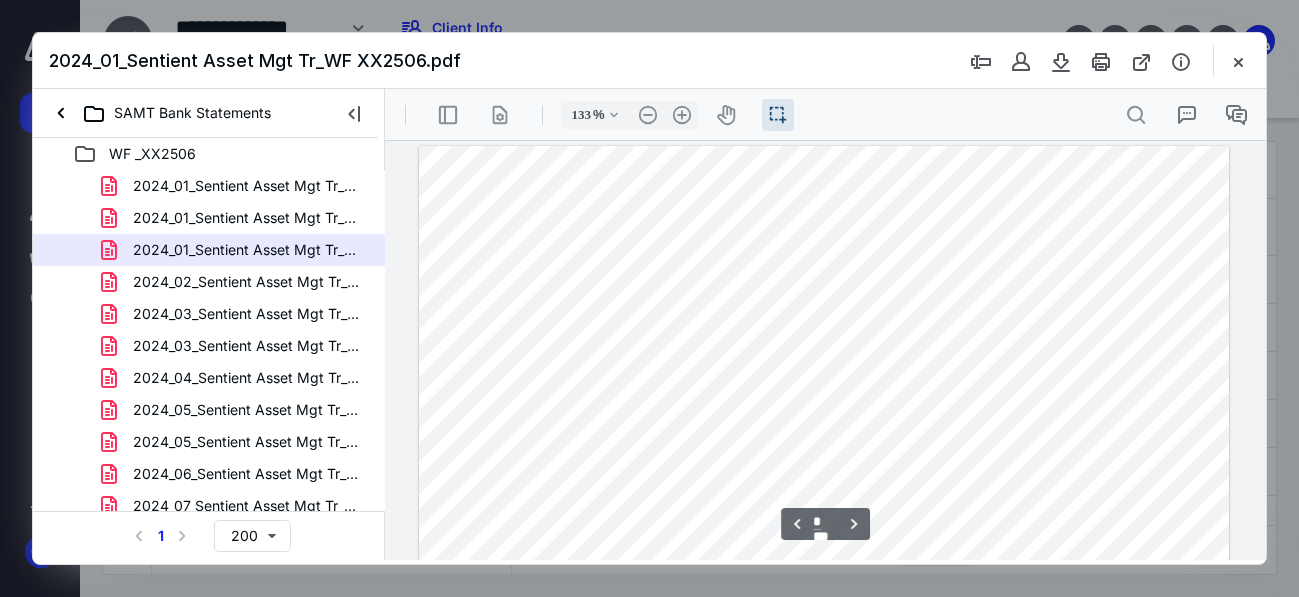 scroll, scrollTop: 0, scrollLeft: 0, axis: both 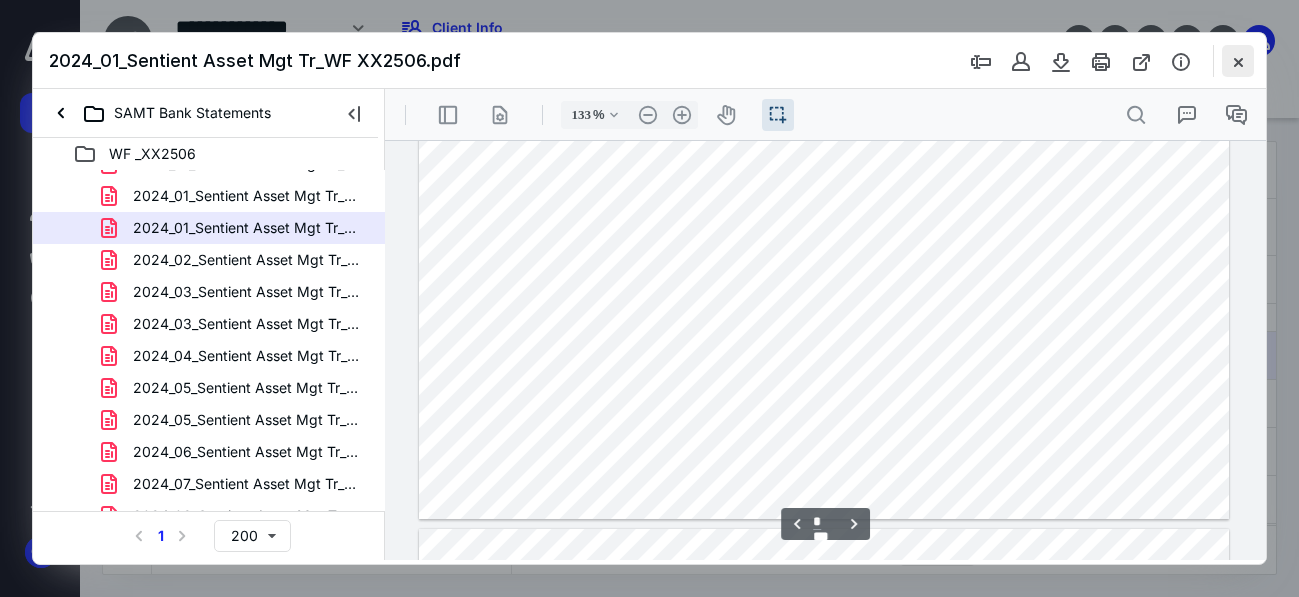 click at bounding box center [1238, 61] 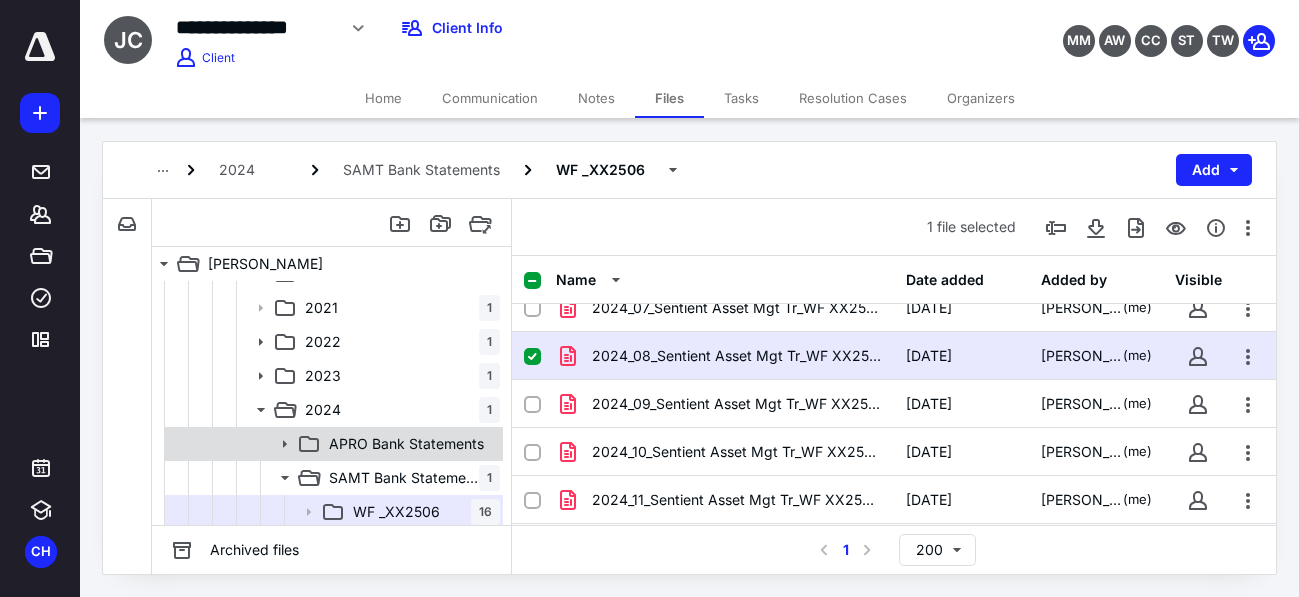 scroll, scrollTop: 100, scrollLeft: 0, axis: vertical 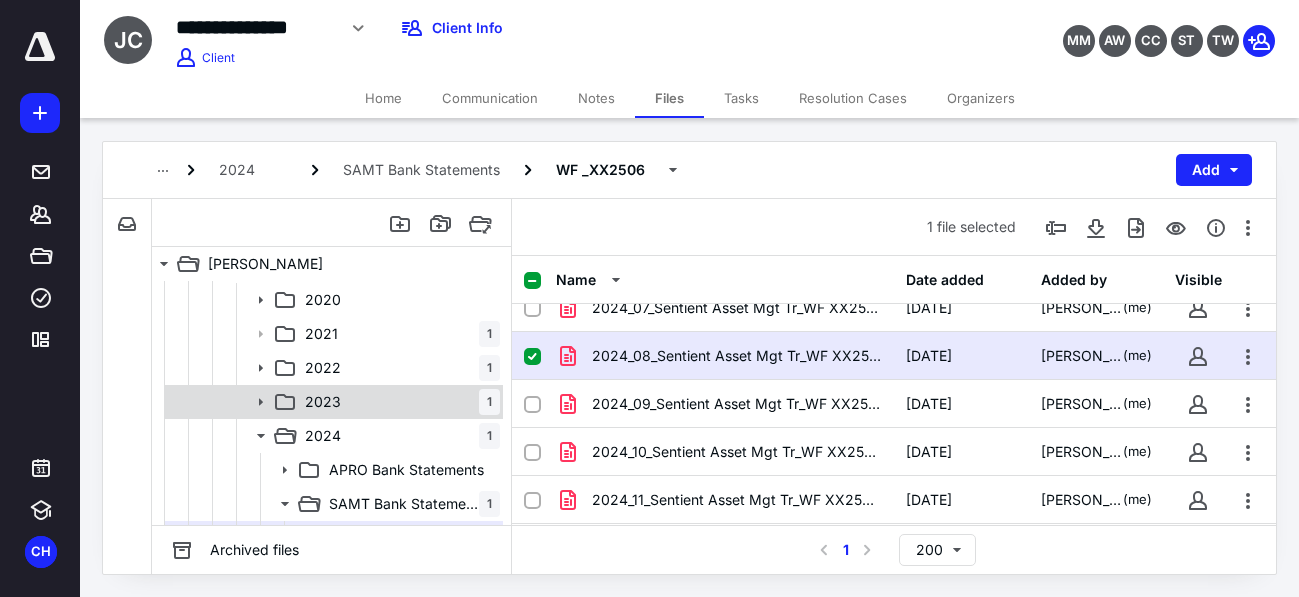 click on "2023 1" at bounding box center [398, 402] 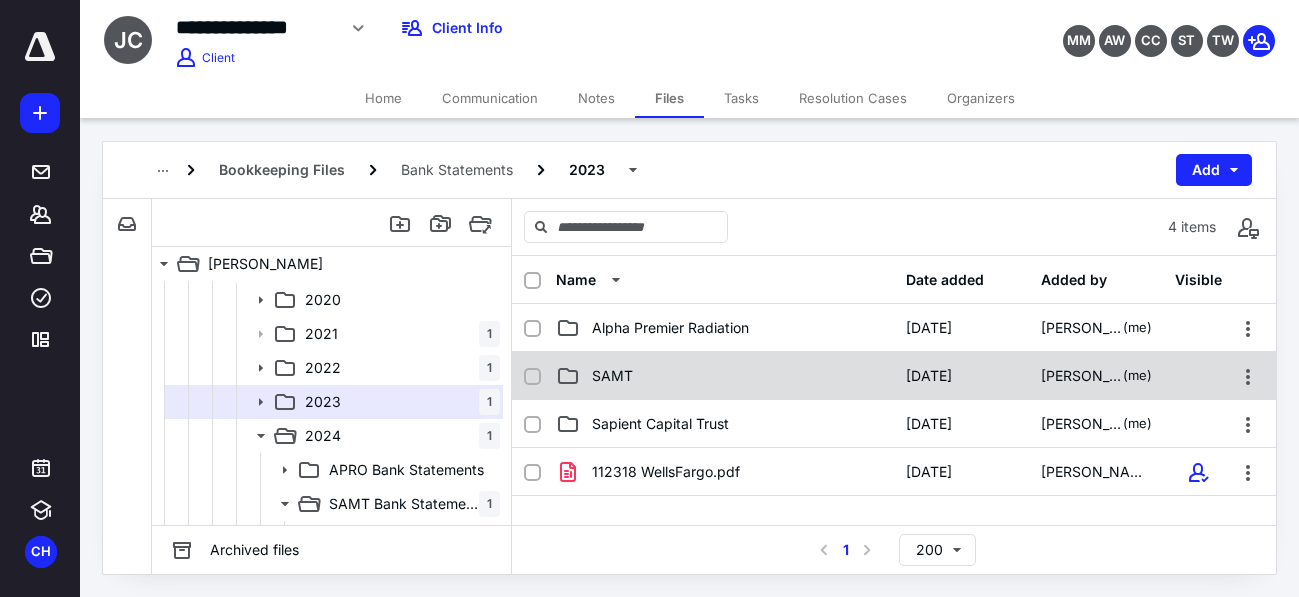 click on "SAMT" at bounding box center [612, 376] 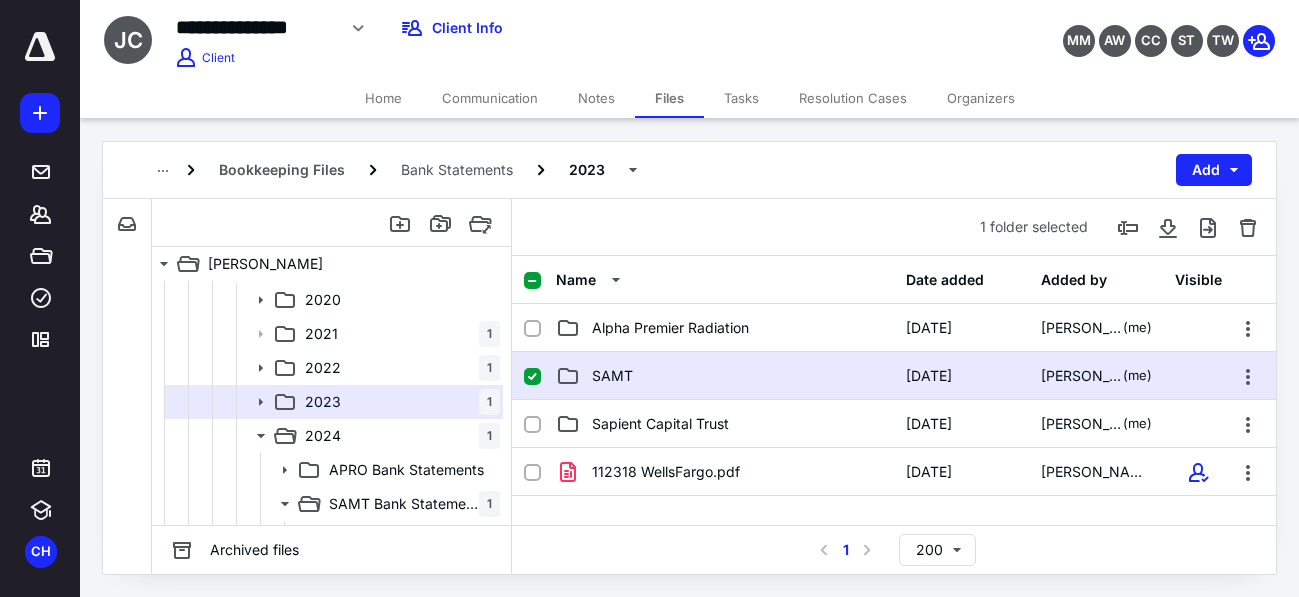 click on "SAMT" at bounding box center (612, 376) 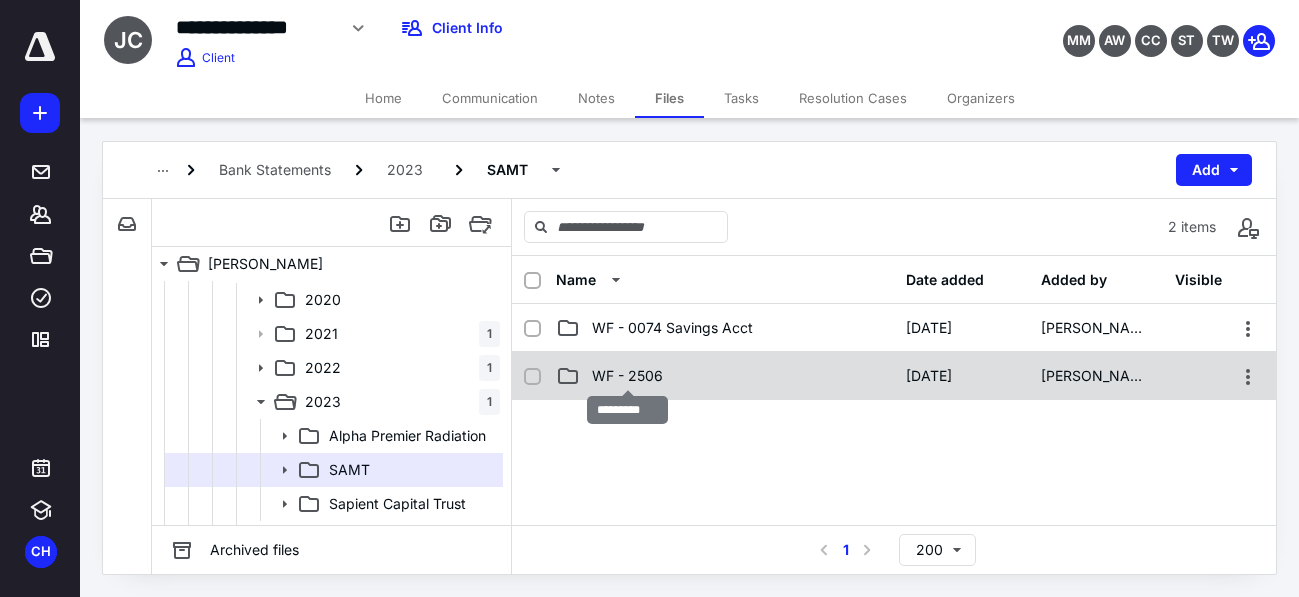 click on "WF - 2506" at bounding box center [627, 376] 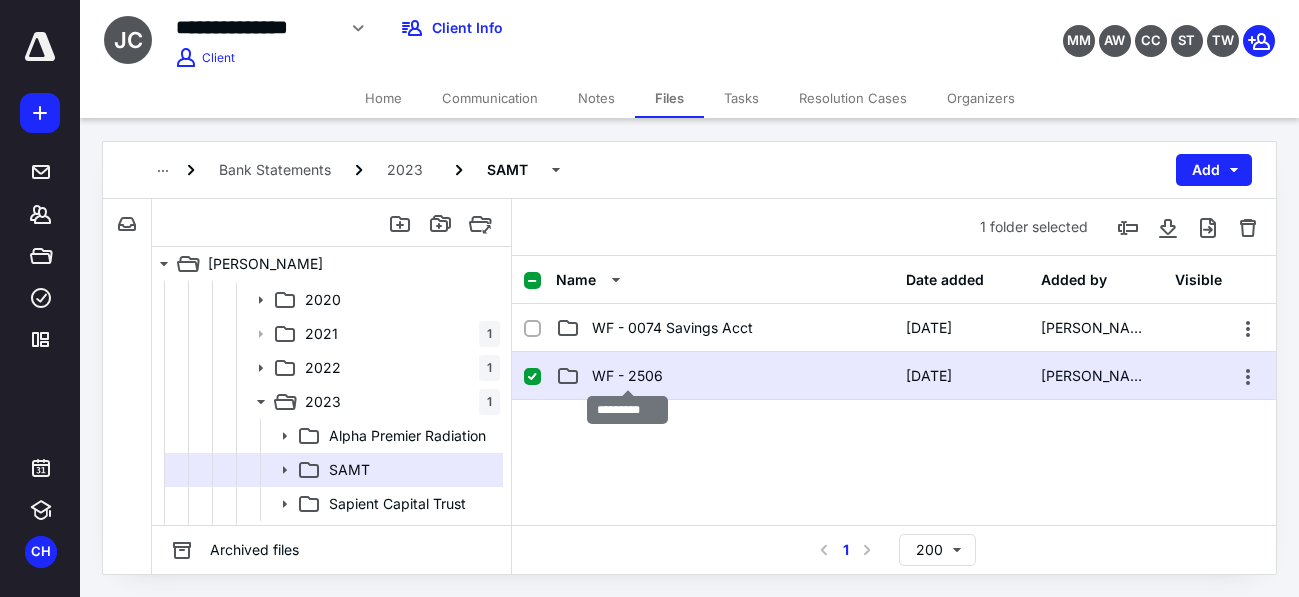 click on "WF - 2506" at bounding box center (627, 376) 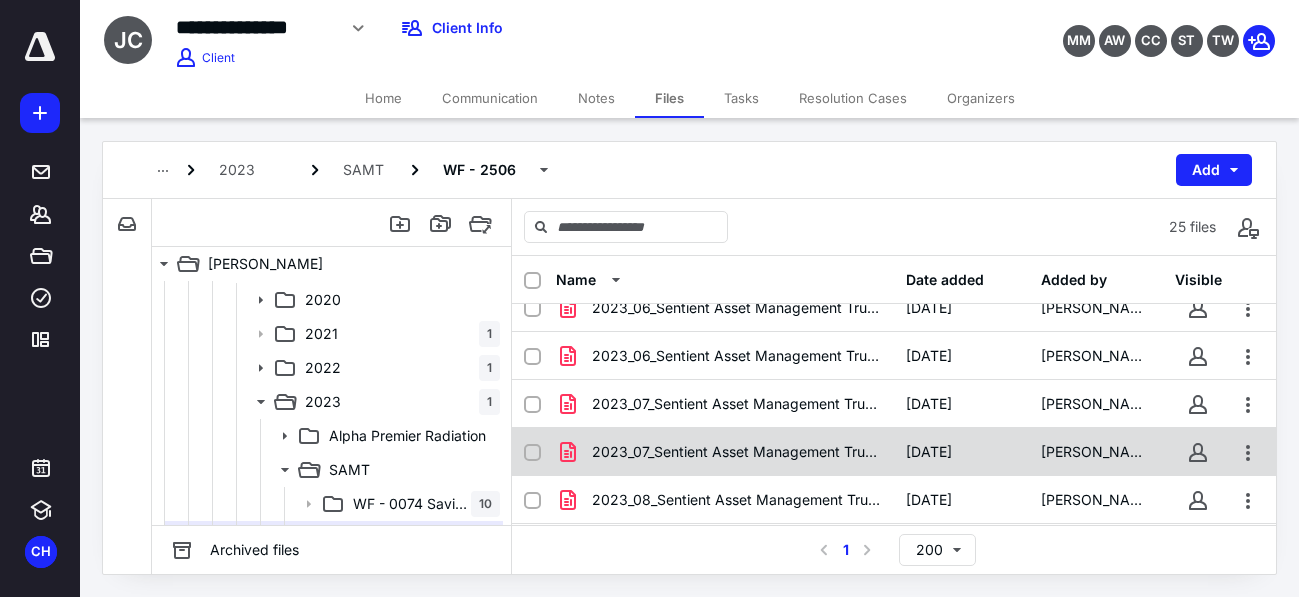 scroll, scrollTop: 979, scrollLeft: 0, axis: vertical 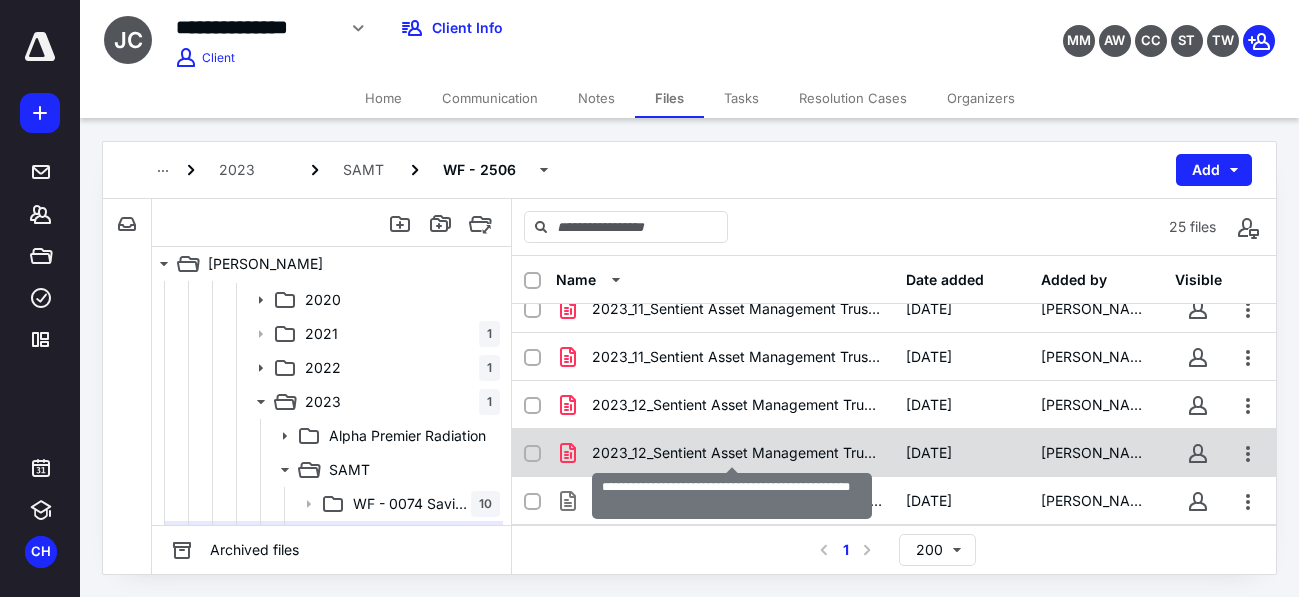 click on "2023_12_Sentient Asset Management Trust_XX2506.pdf" at bounding box center [737, 453] 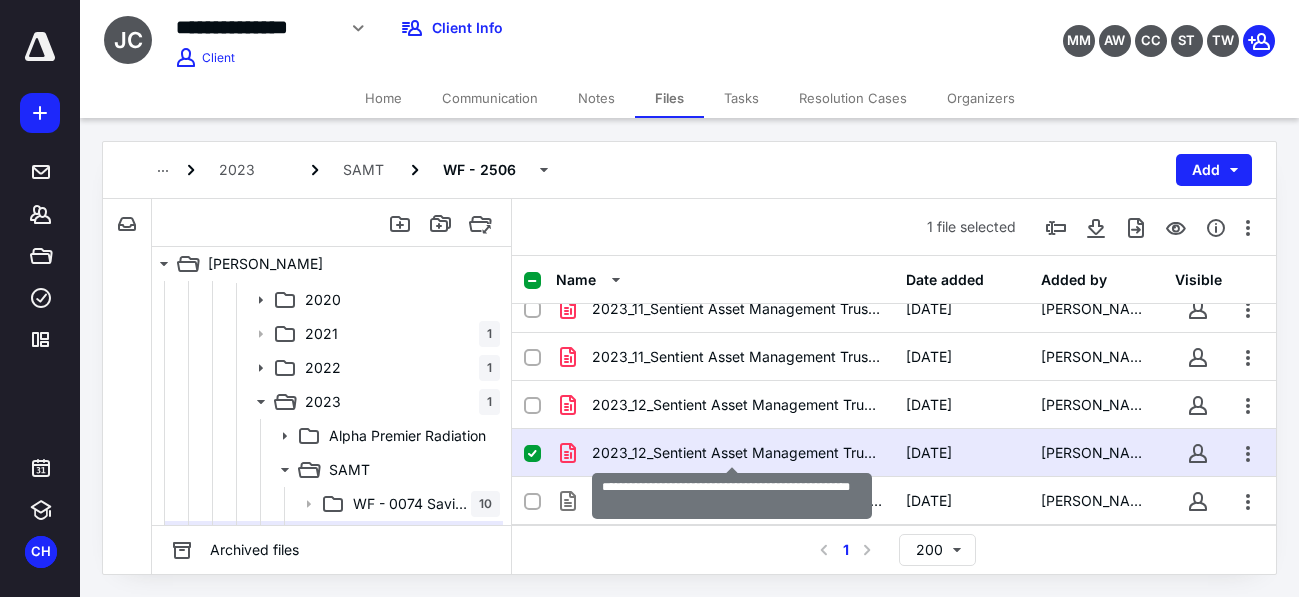 click on "2023_12_Sentient Asset Management Trust_XX2506.pdf" at bounding box center [737, 453] 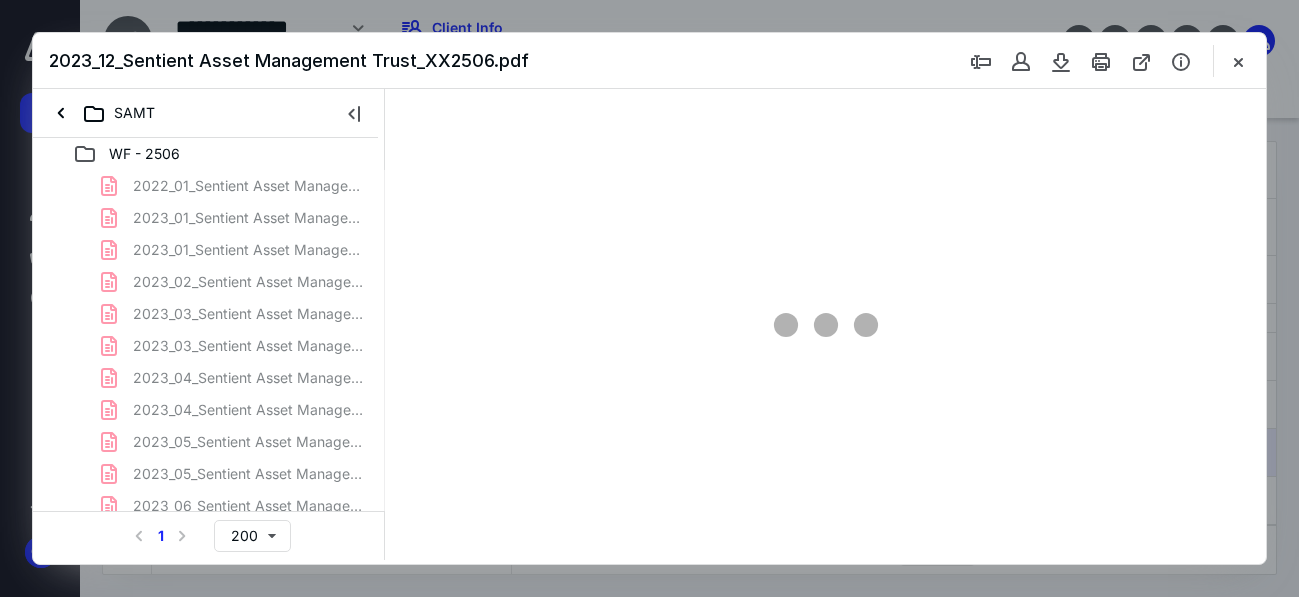 scroll, scrollTop: 0, scrollLeft: 0, axis: both 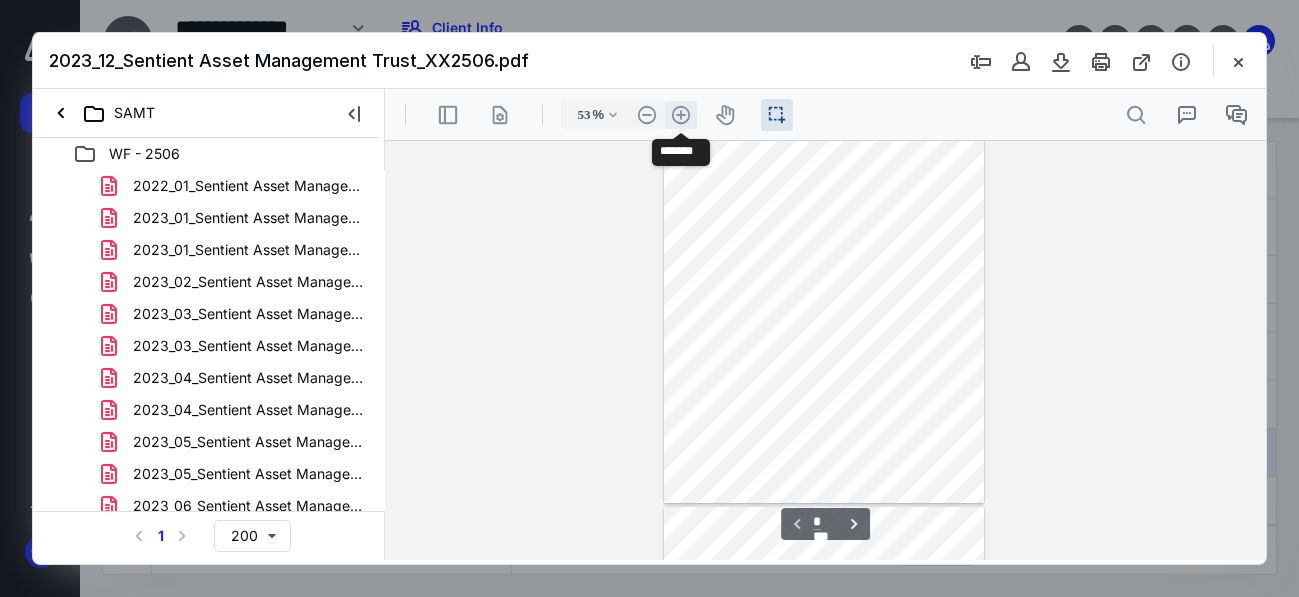 click on ".cls-1{fill:#abb0c4;} icon - header - zoom - in - line" at bounding box center [681, 115] 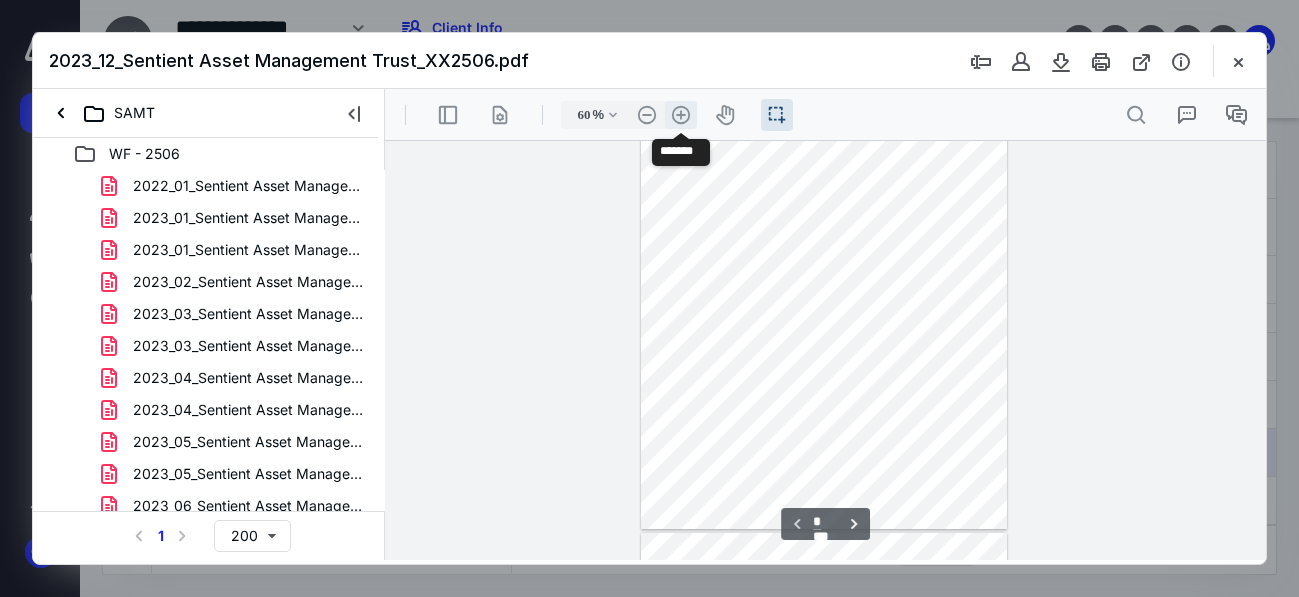 click on ".cls-1{fill:#abb0c4;} icon - header - zoom - in - line" at bounding box center [681, 115] 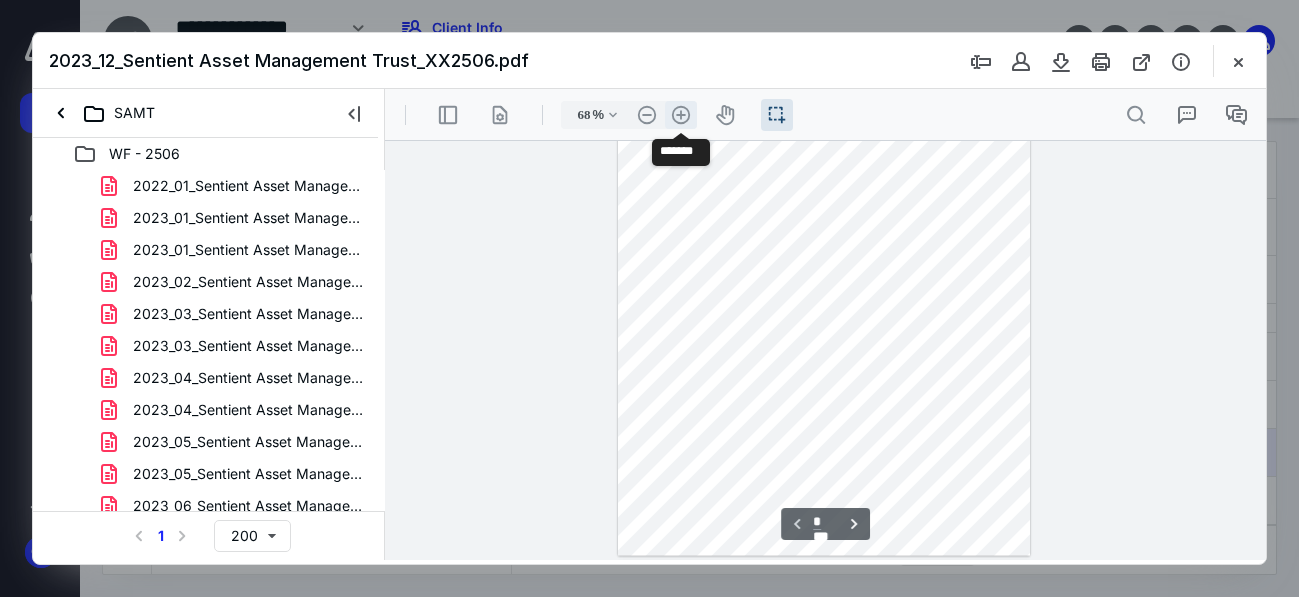 click on ".cls-1{fill:#abb0c4;} icon - header - zoom - in - line" at bounding box center [681, 115] 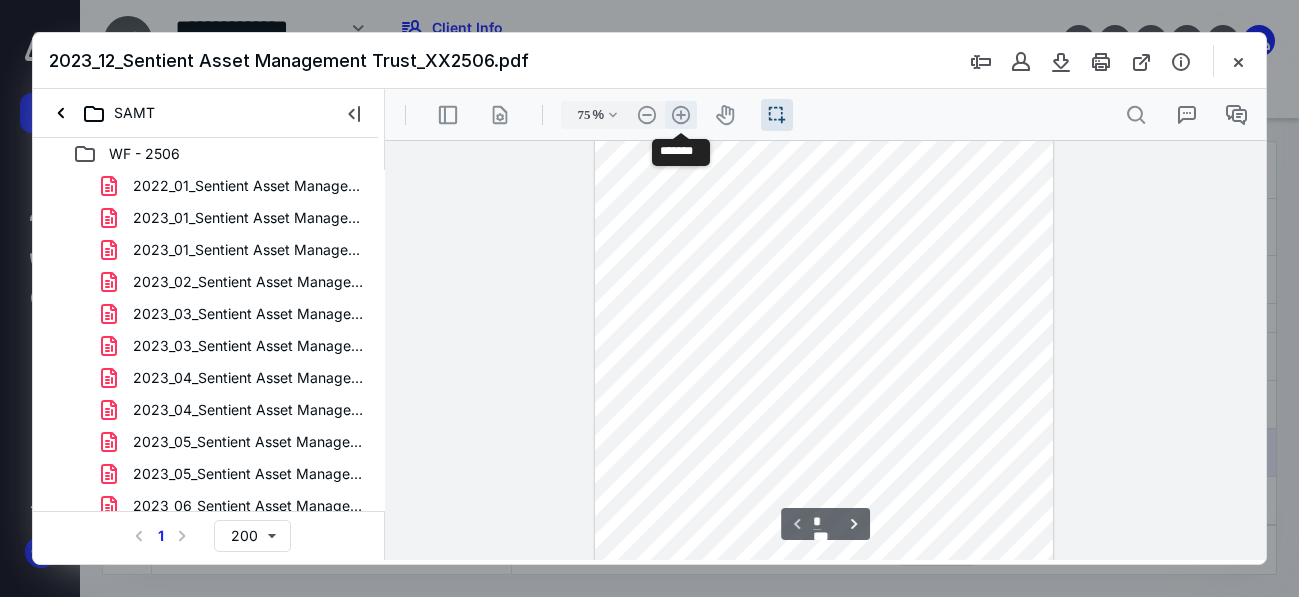 click on ".cls-1{fill:#abb0c4;} icon - header - zoom - in - line" at bounding box center [681, 115] 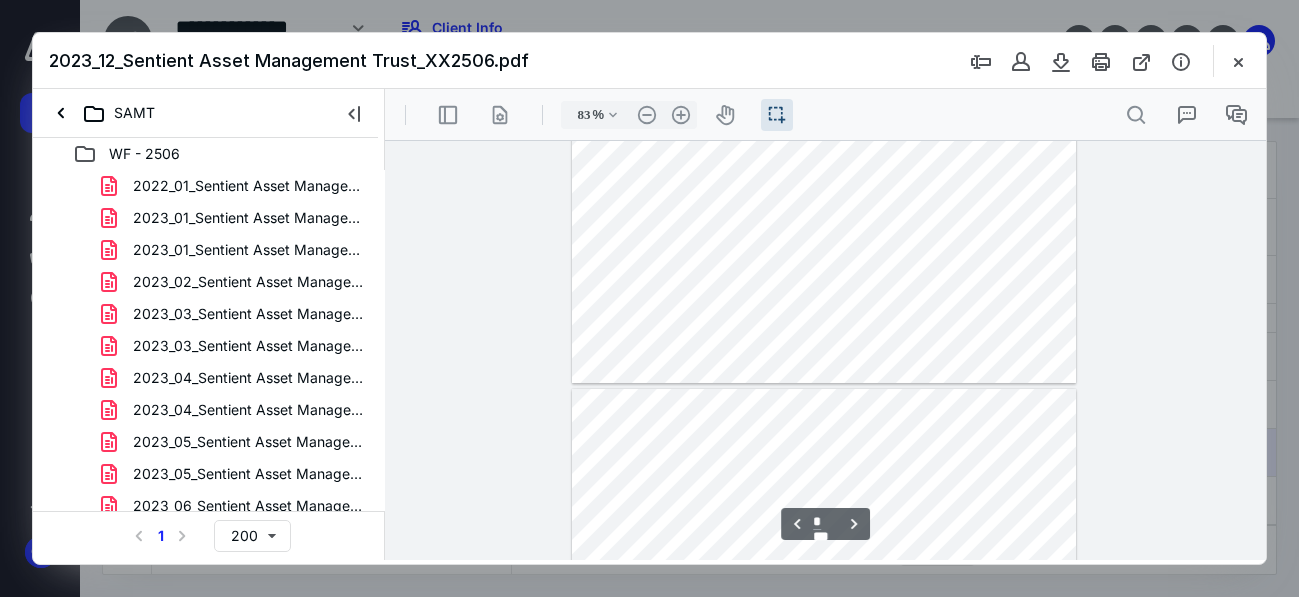 type on "*" 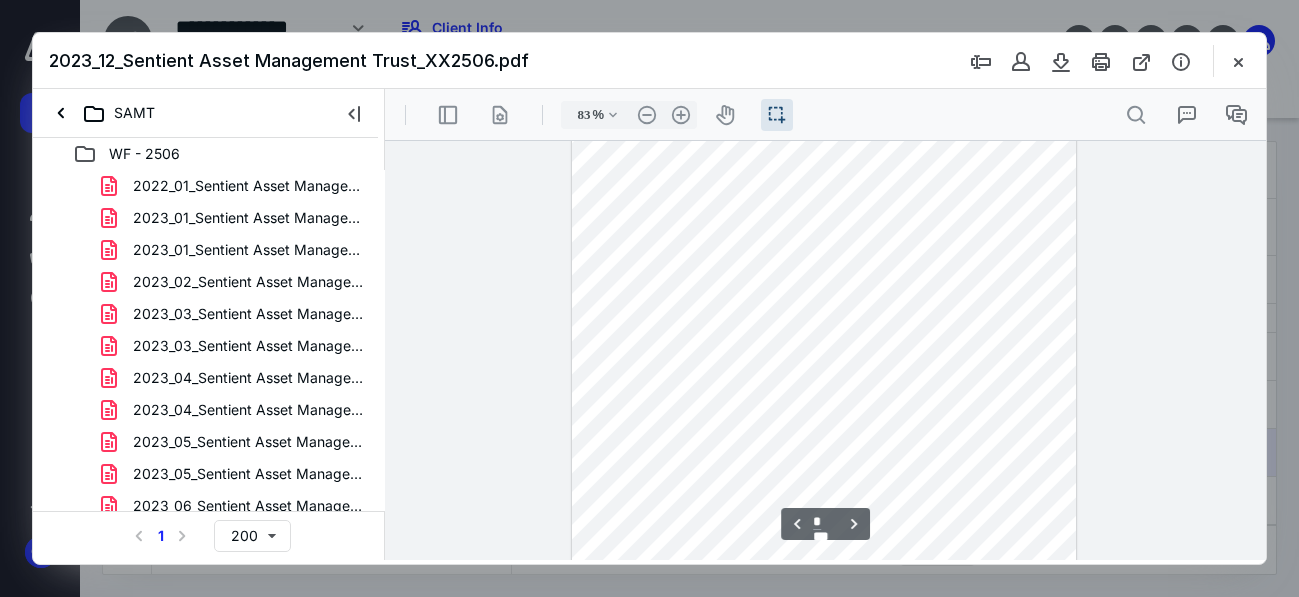 scroll, scrollTop: 1565, scrollLeft: 0, axis: vertical 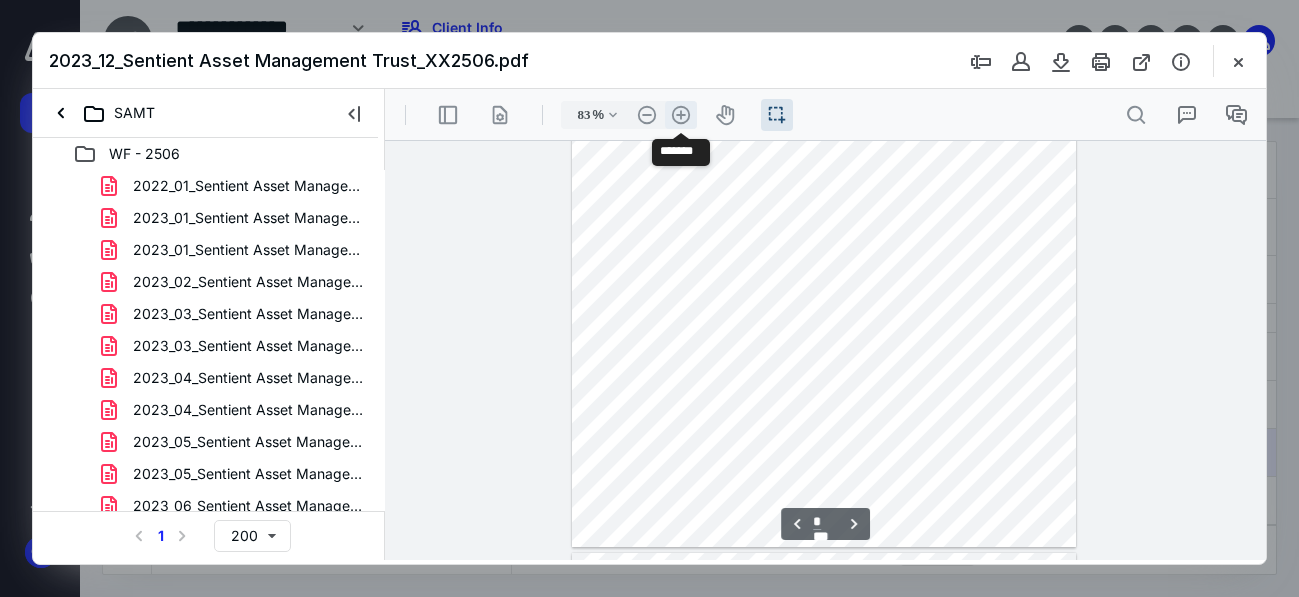 click on ".cls-1{fill:#abb0c4;} icon - header - zoom - in - line" at bounding box center [681, 115] 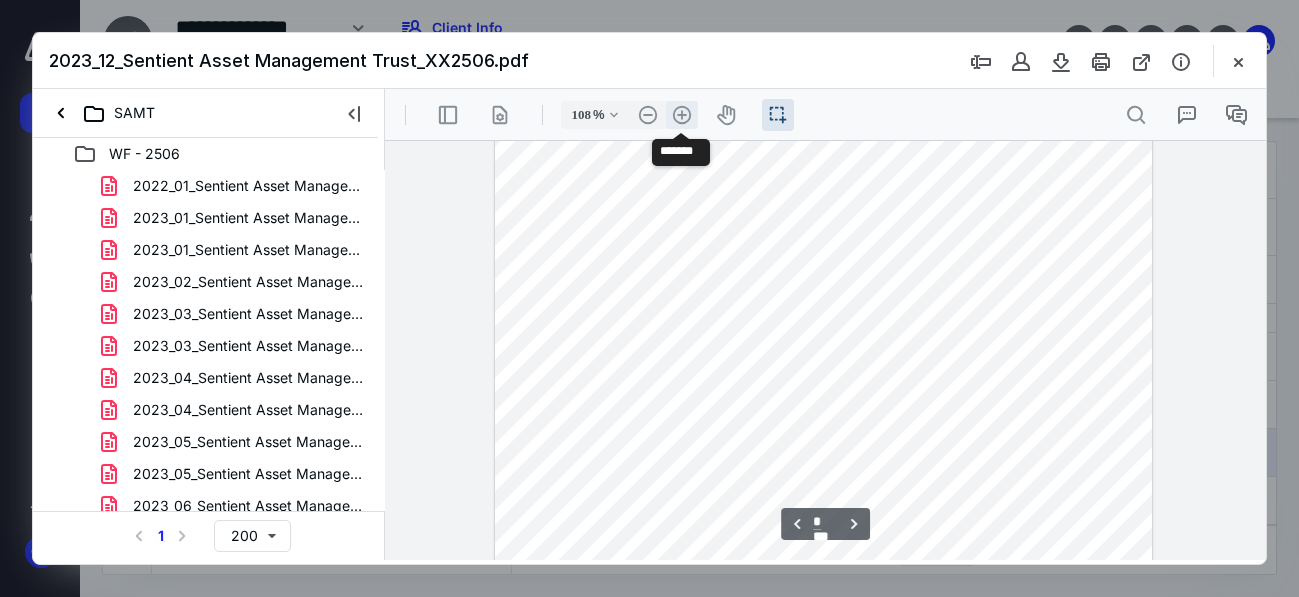 click on ".cls-1{fill:#abb0c4;} icon - header - zoom - in - line" at bounding box center (682, 115) 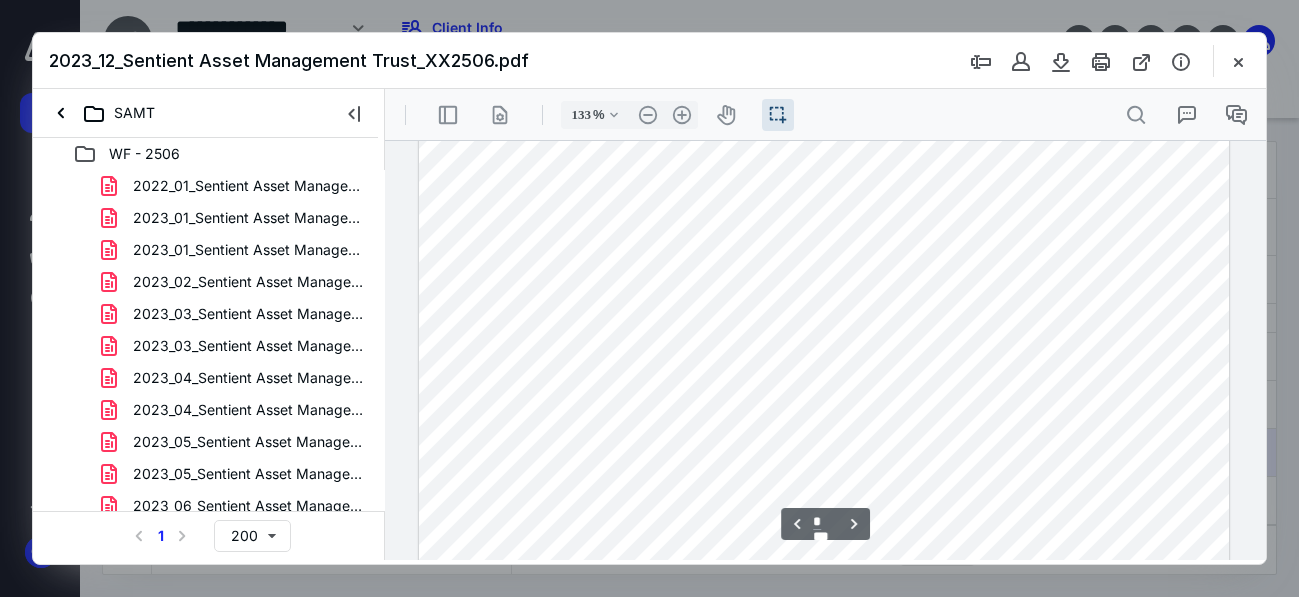 scroll, scrollTop: 2752, scrollLeft: 0, axis: vertical 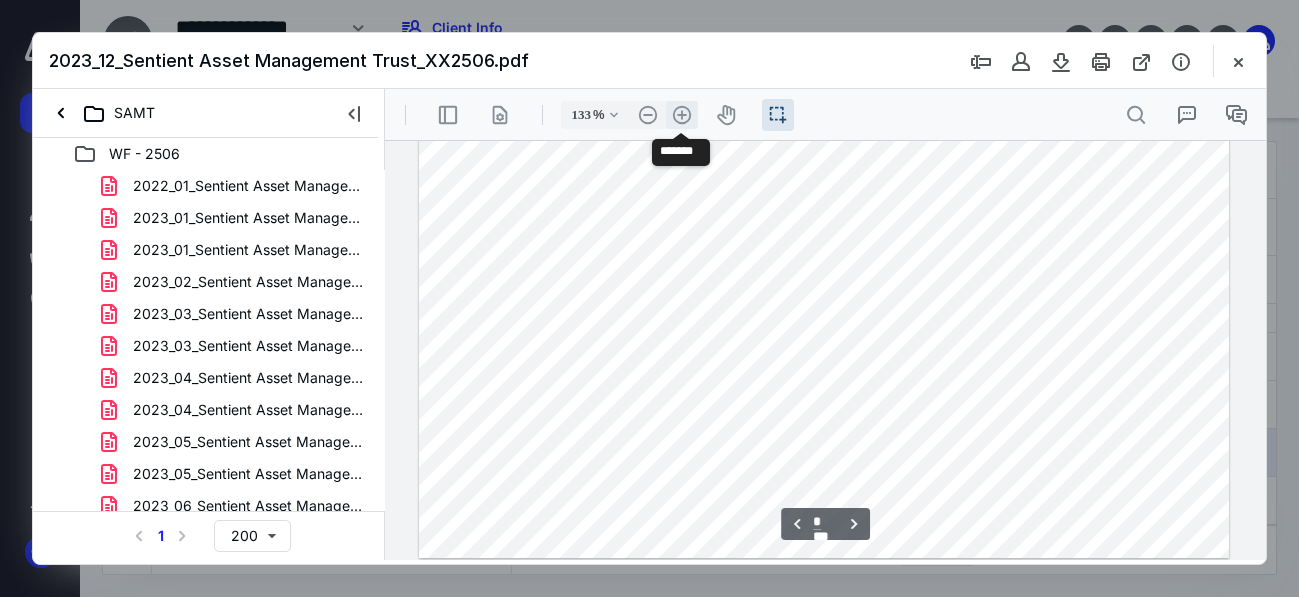 click on ".cls-1{fill:#abb0c4;} icon - header - zoom - in - line" at bounding box center (682, 115) 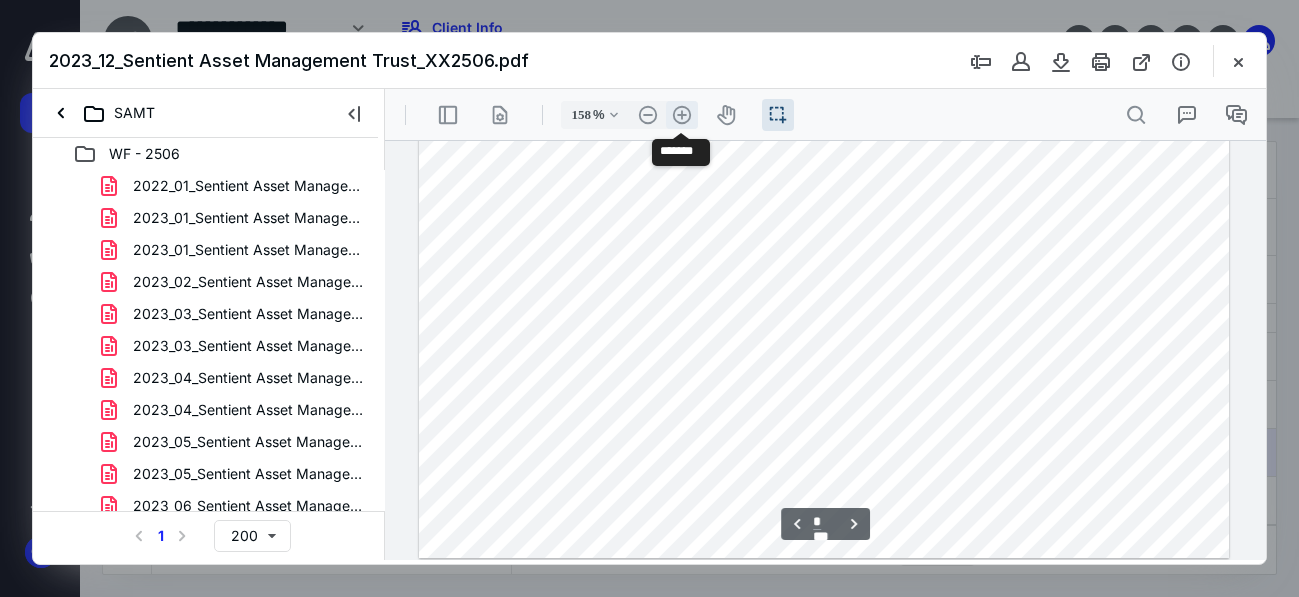 scroll, scrollTop: 3306, scrollLeft: 53, axis: both 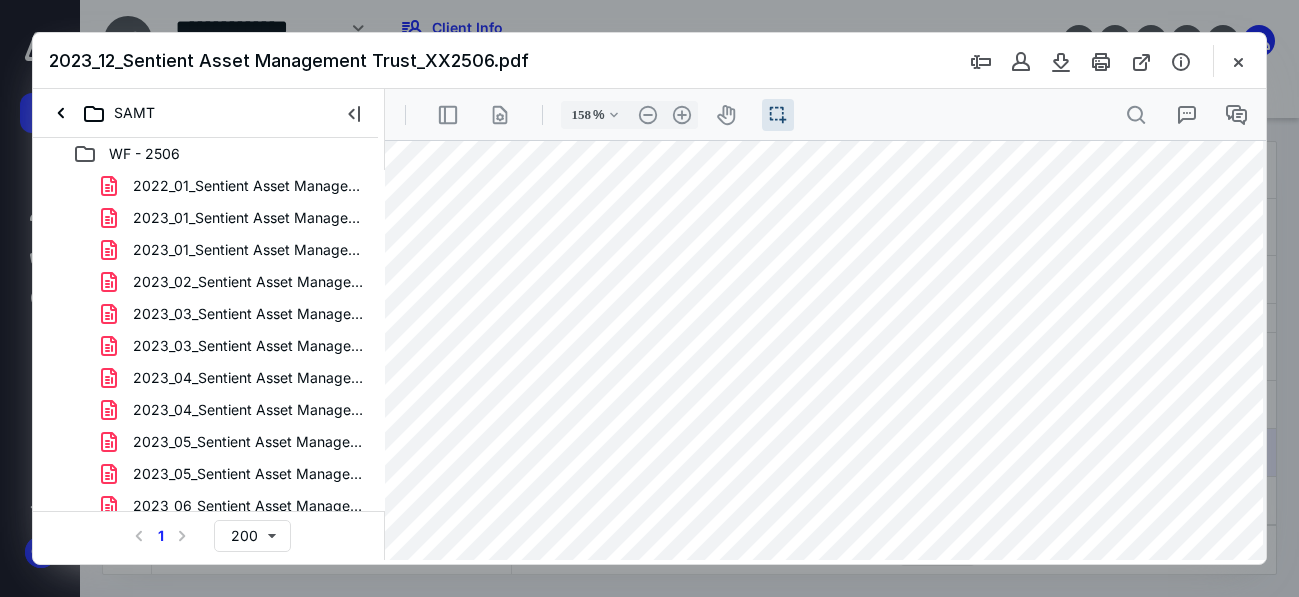 drag, startPoint x: 502, startPoint y: 408, endPoint x: 630, endPoint y: 408, distance: 128 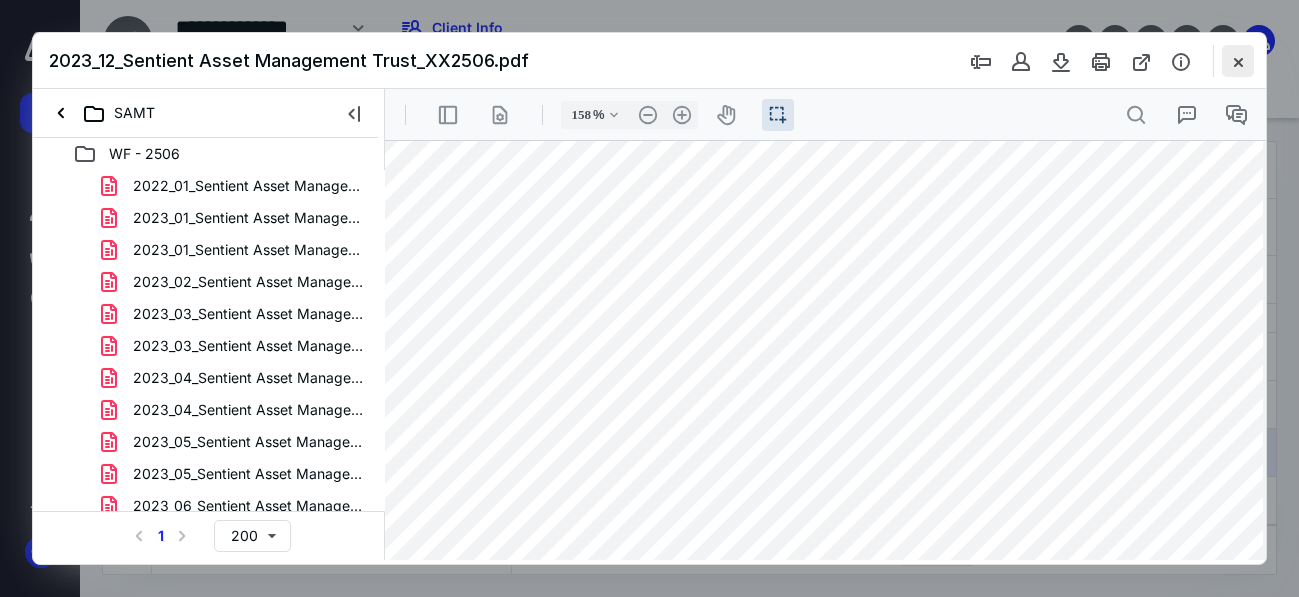 click at bounding box center [1238, 61] 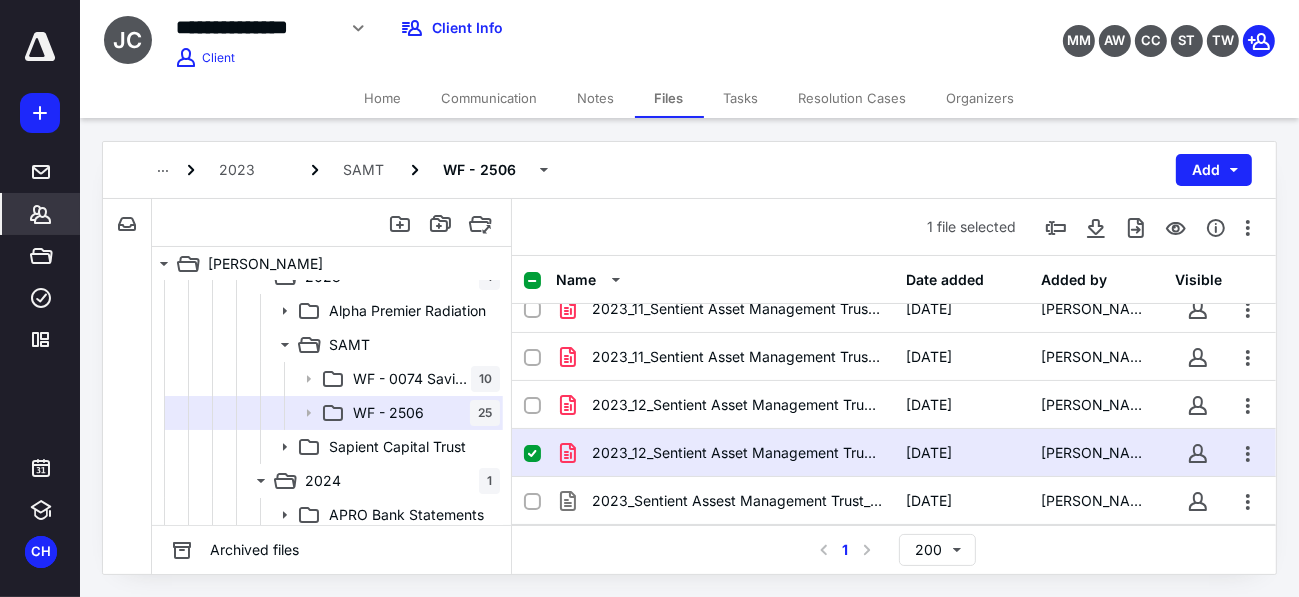 scroll, scrollTop: 224, scrollLeft: 0, axis: vertical 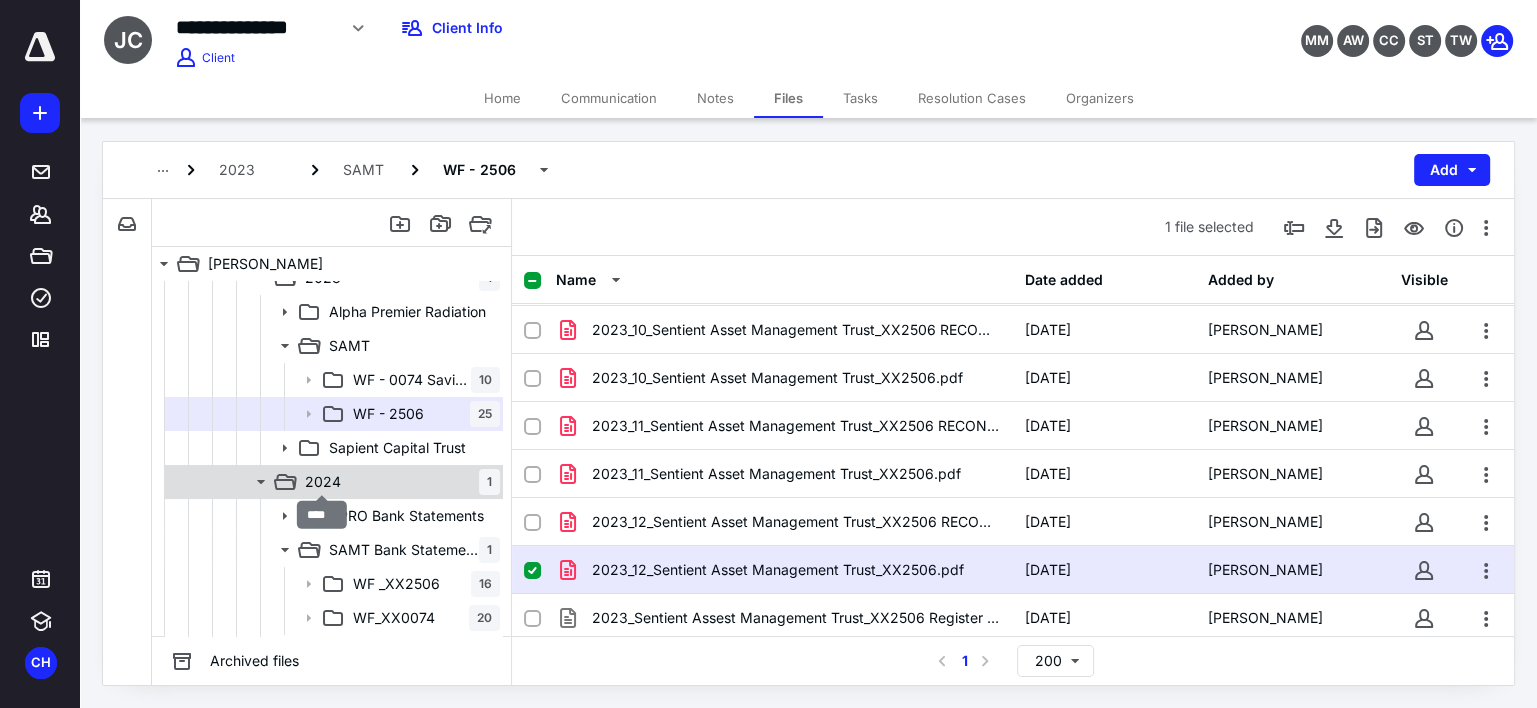 click on "2024" at bounding box center (323, 482) 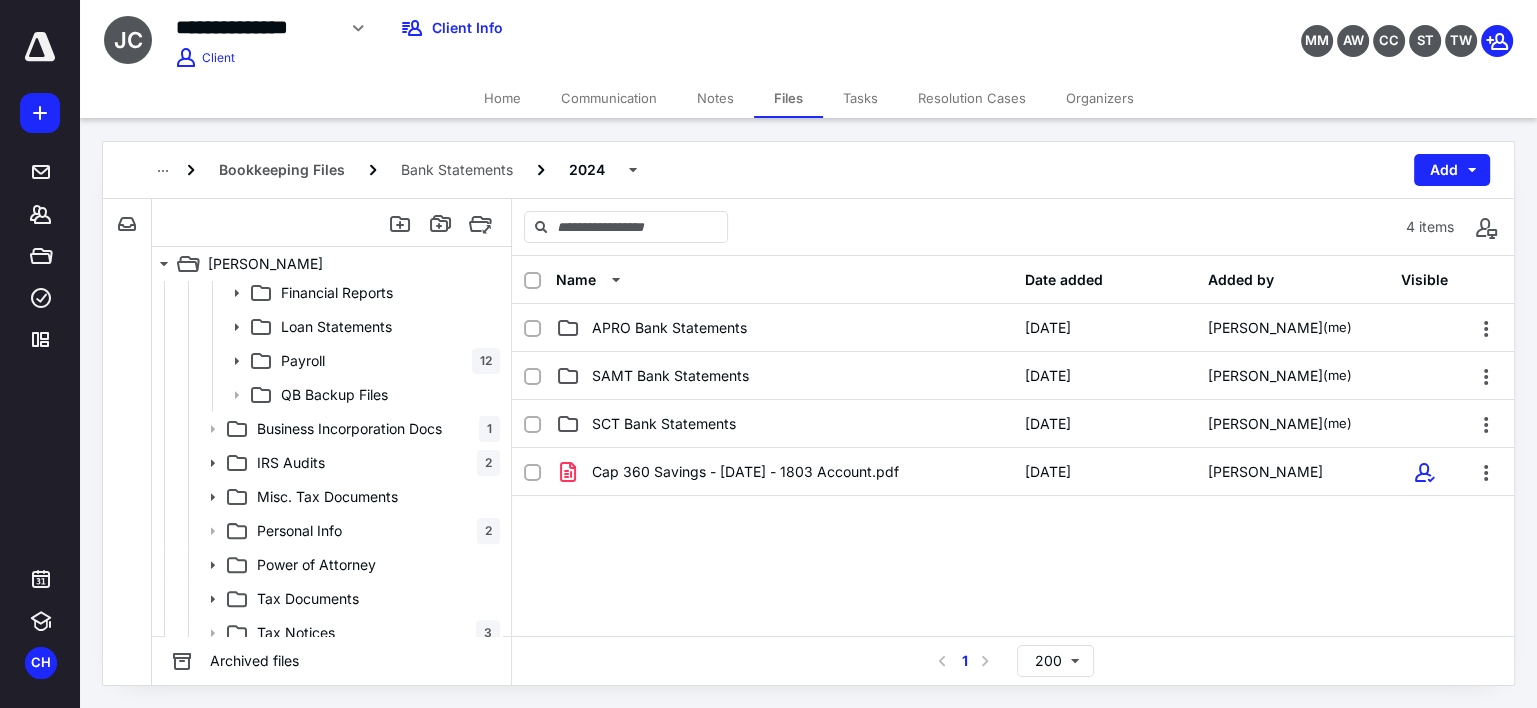 scroll, scrollTop: 584, scrollLeft: 0, axis: vertical 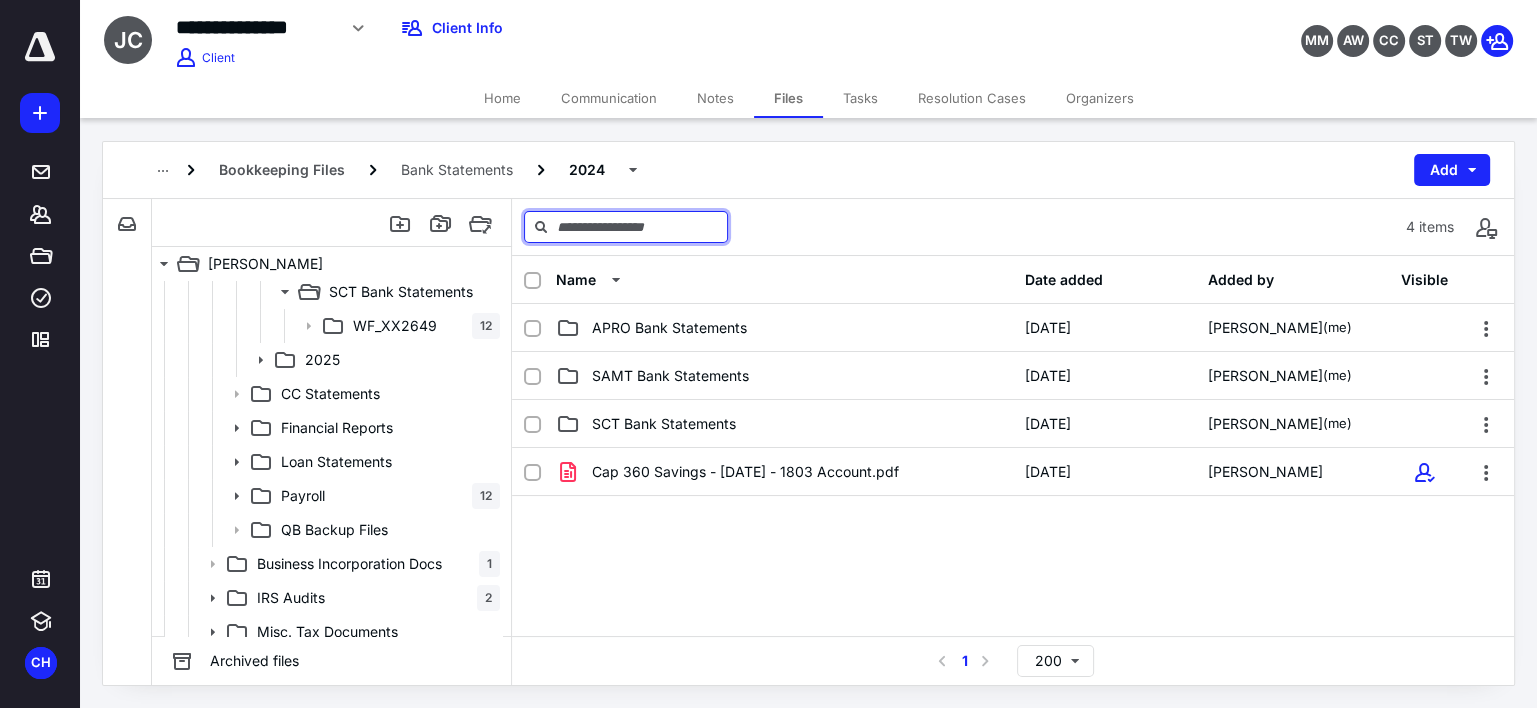 click at bounding box center (626, 227) 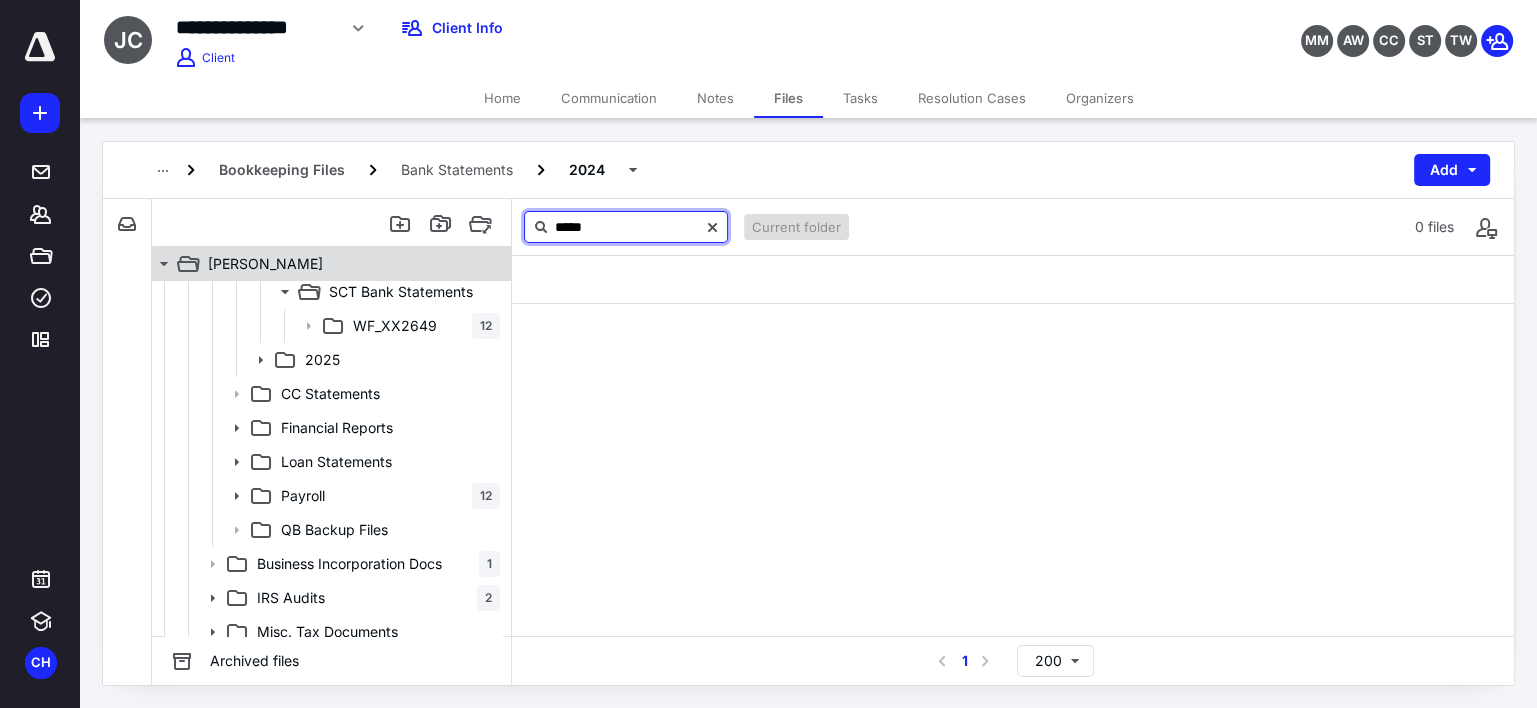 type on "*****" 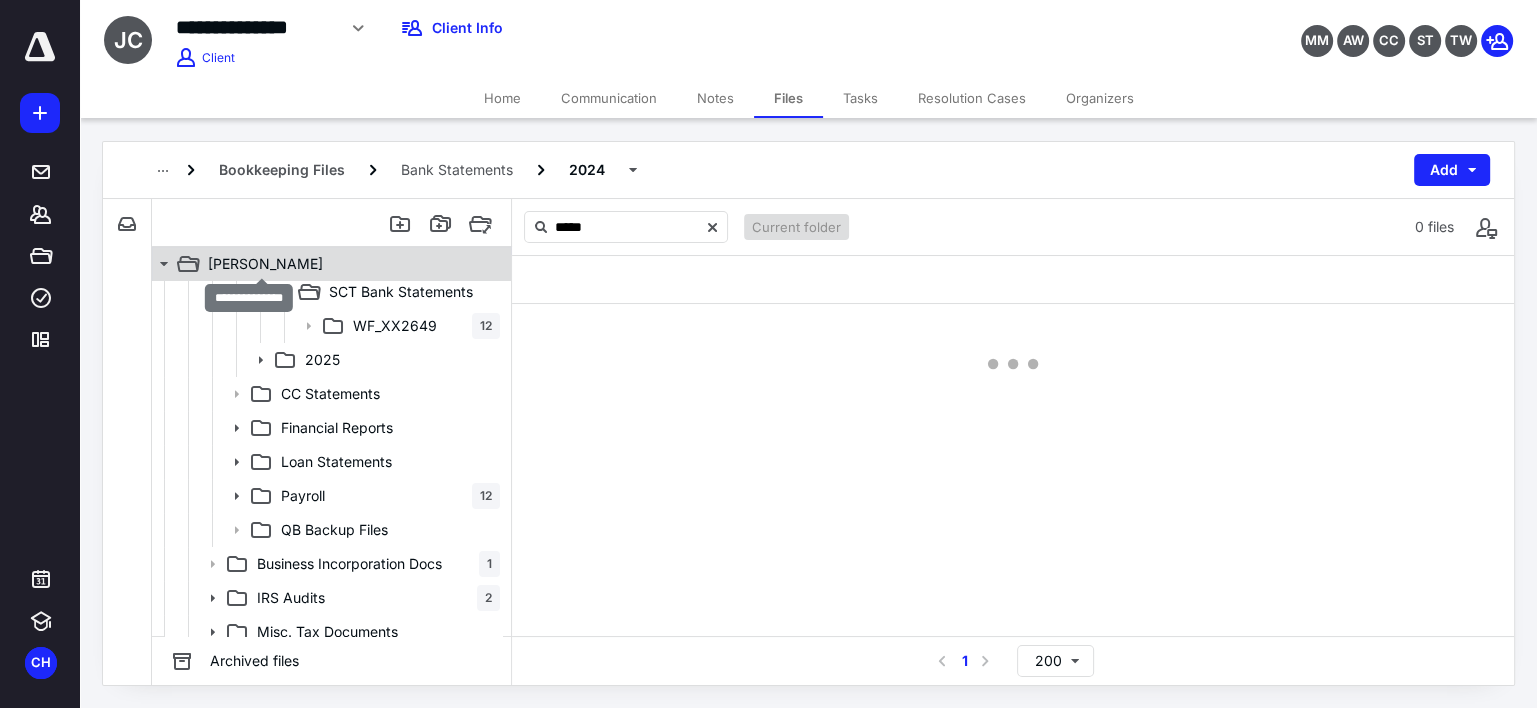 click on "[PERSON_NAME]" at bounding box center [265, 264] 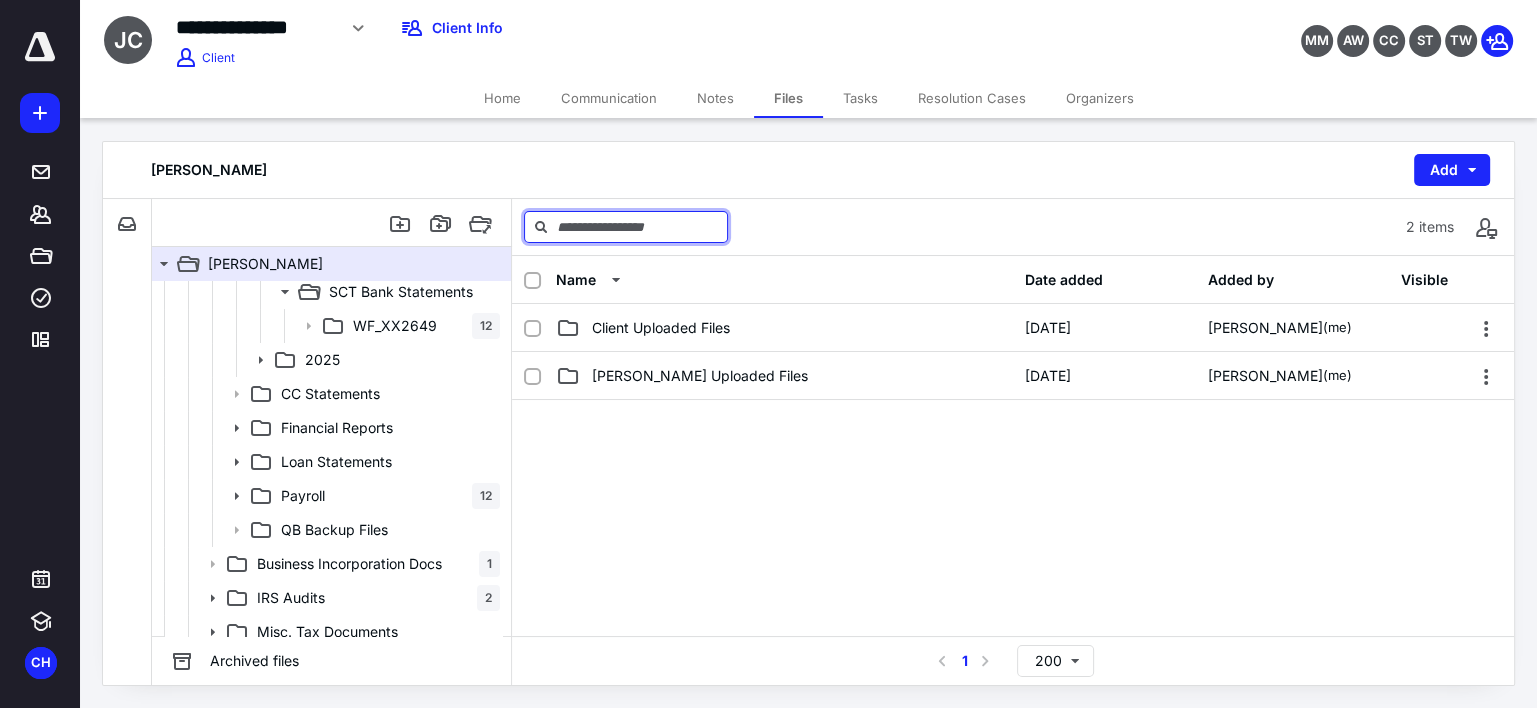 click at bounding box center [626, 227] 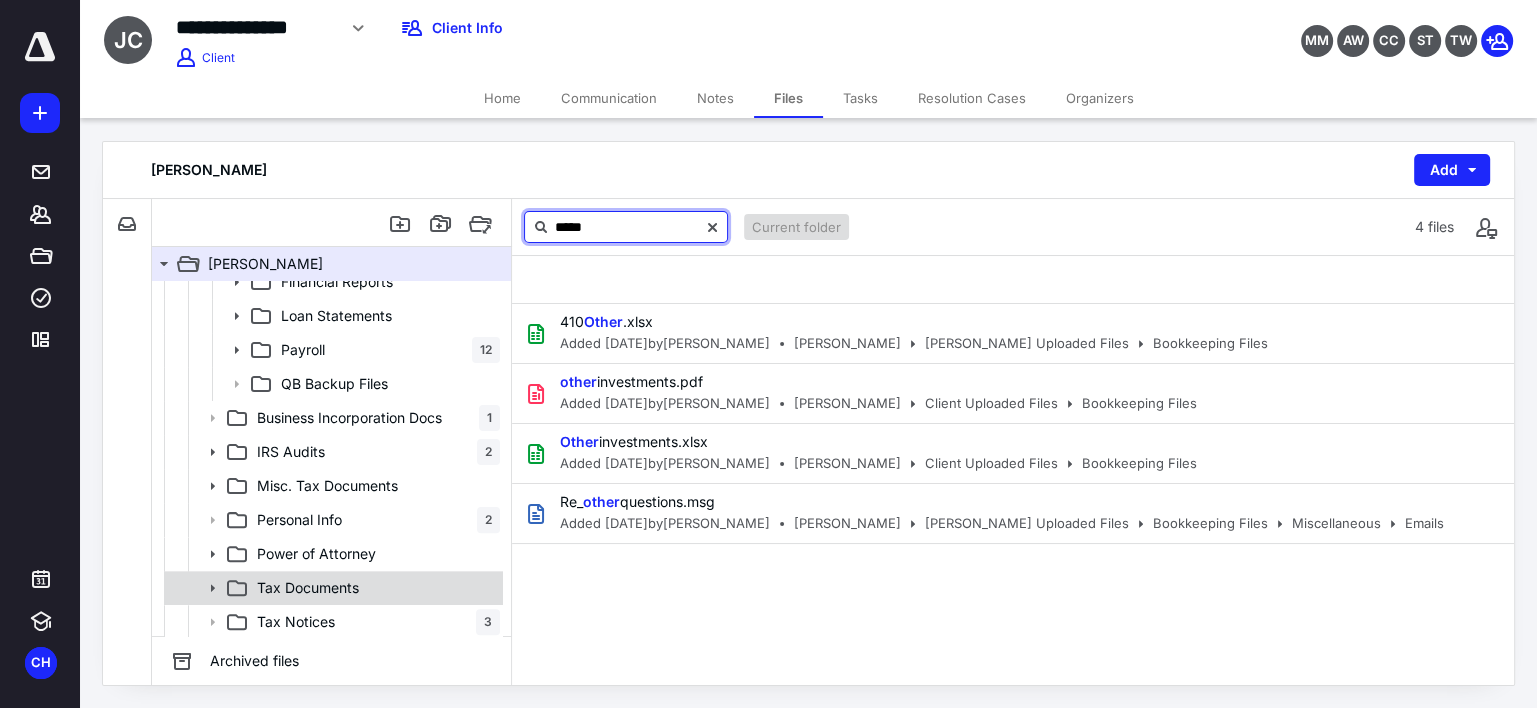 scroll, scrollTop: 833, scrollLeft: 0, axis: vertical 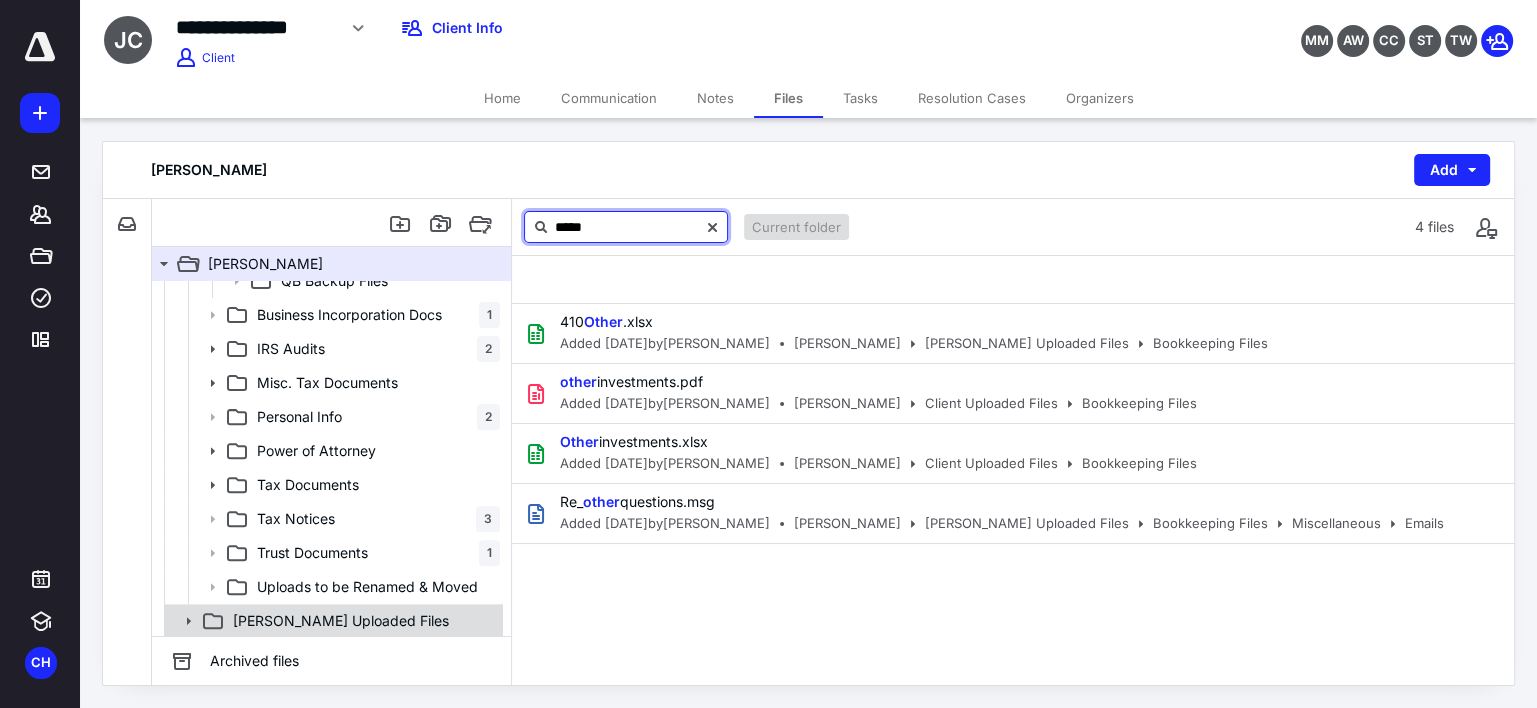 type on "*****" 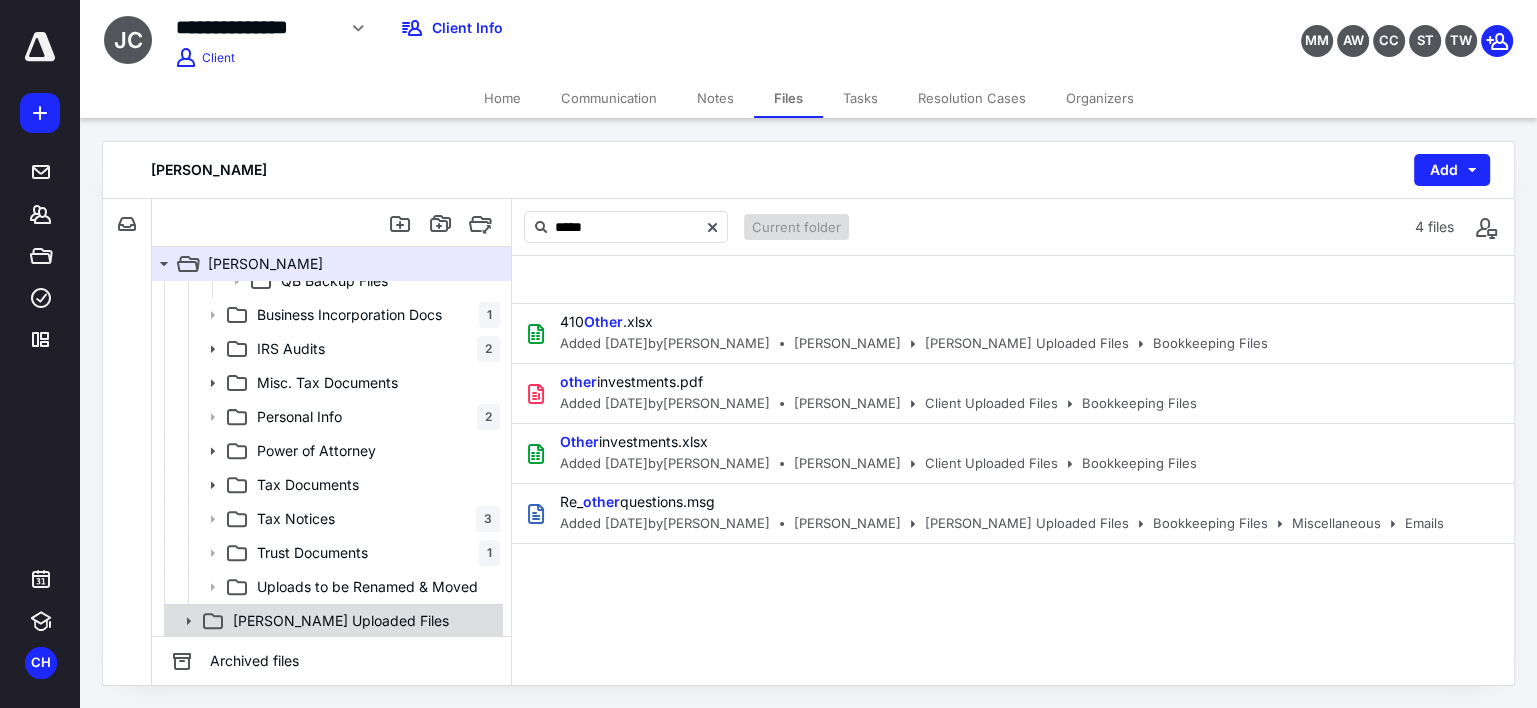click 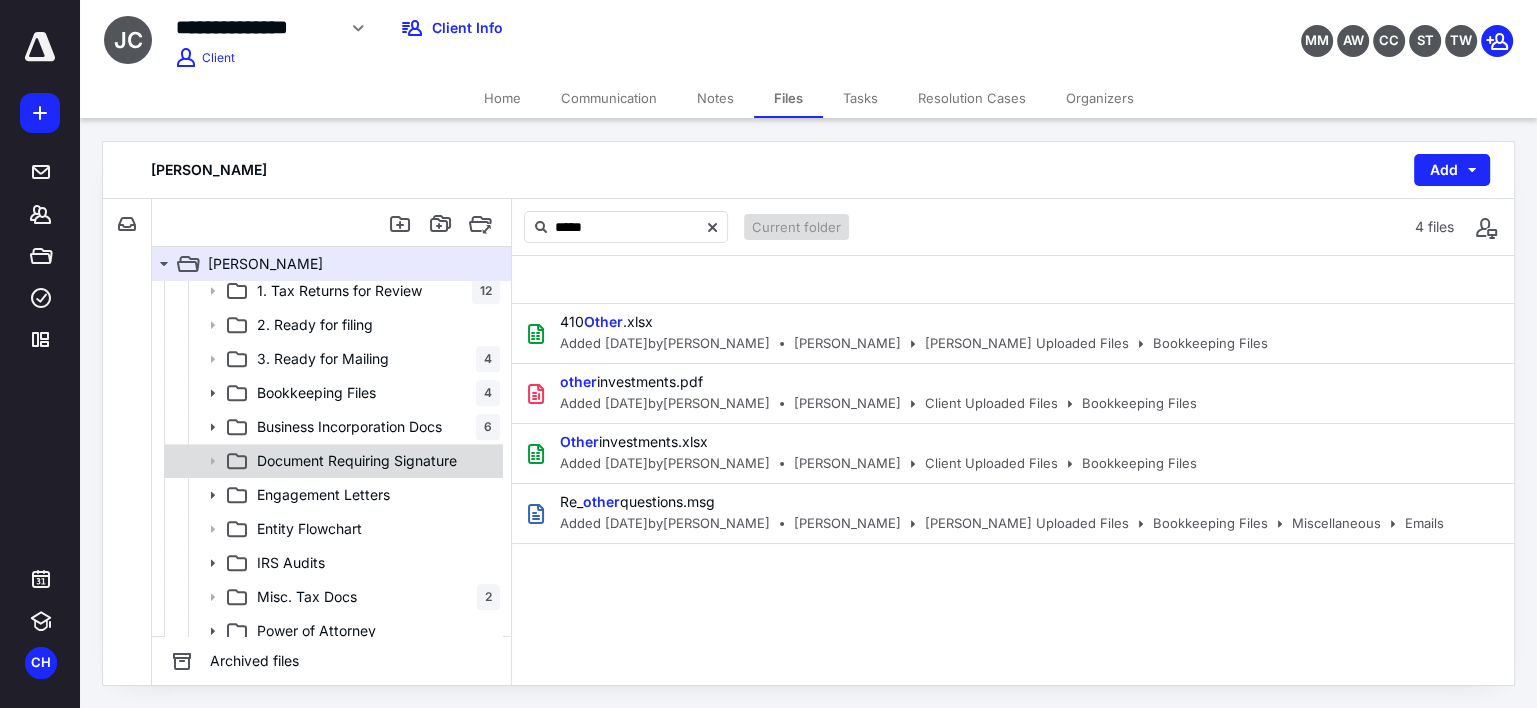 scroll, scrollTop: 1208, scrollLeft: 0, axis: vertical 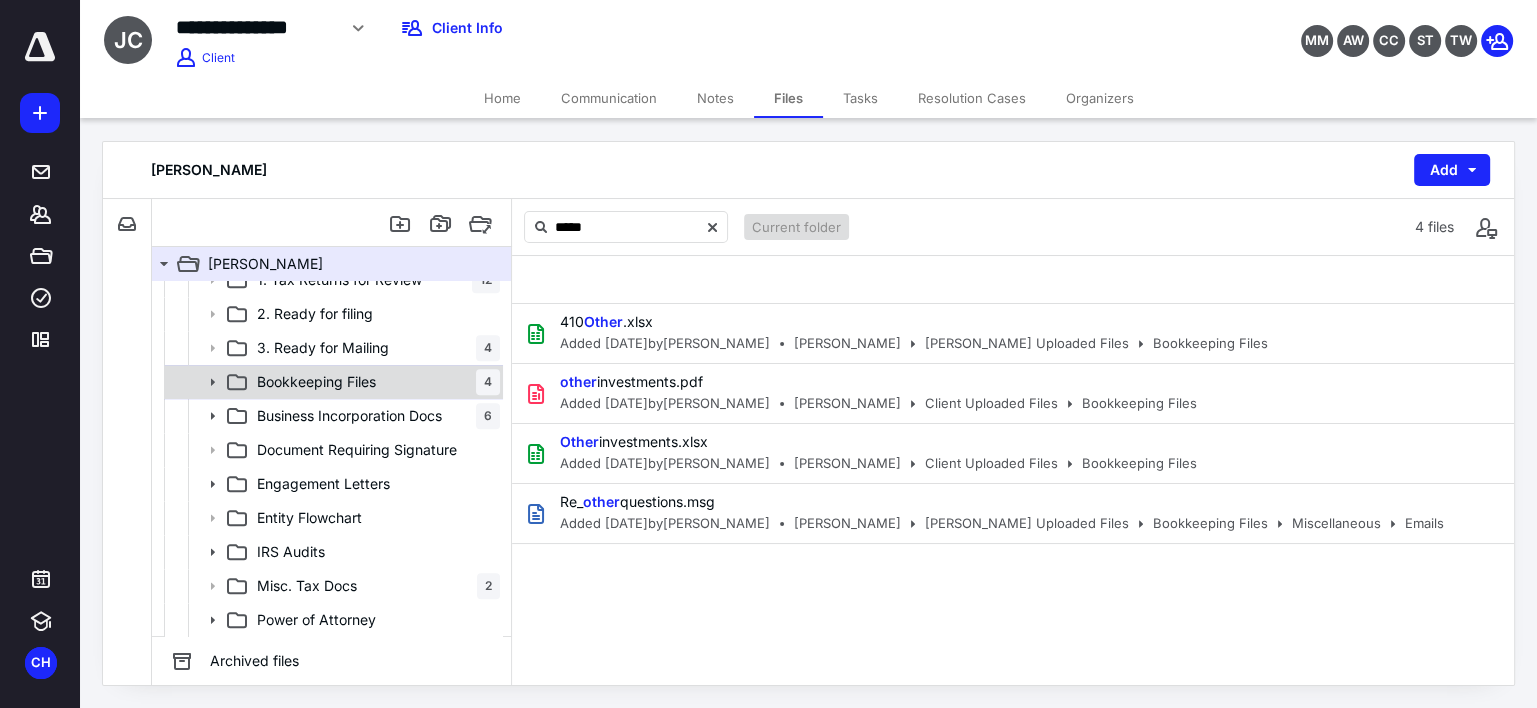 click 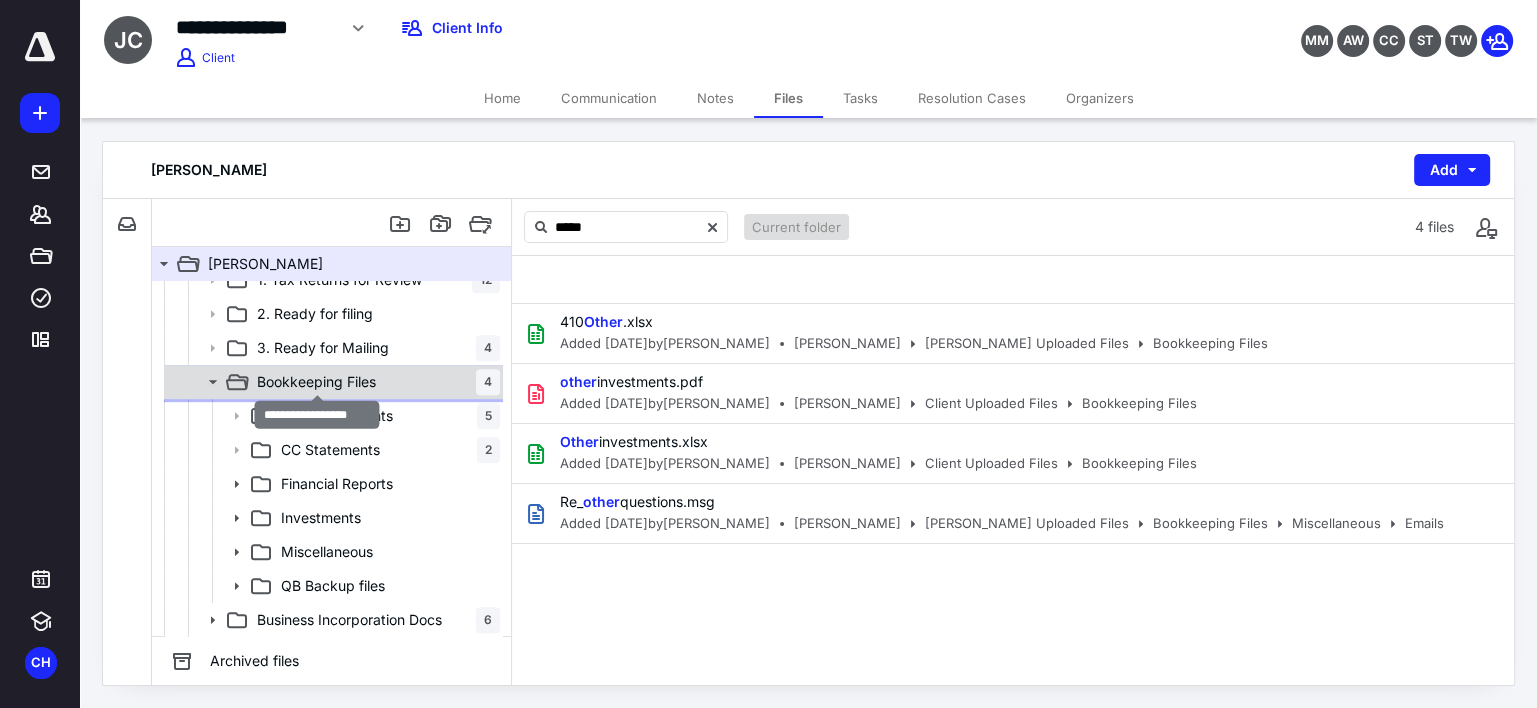 click on "Bookkeeping Files" at bounding box center (316, 382) 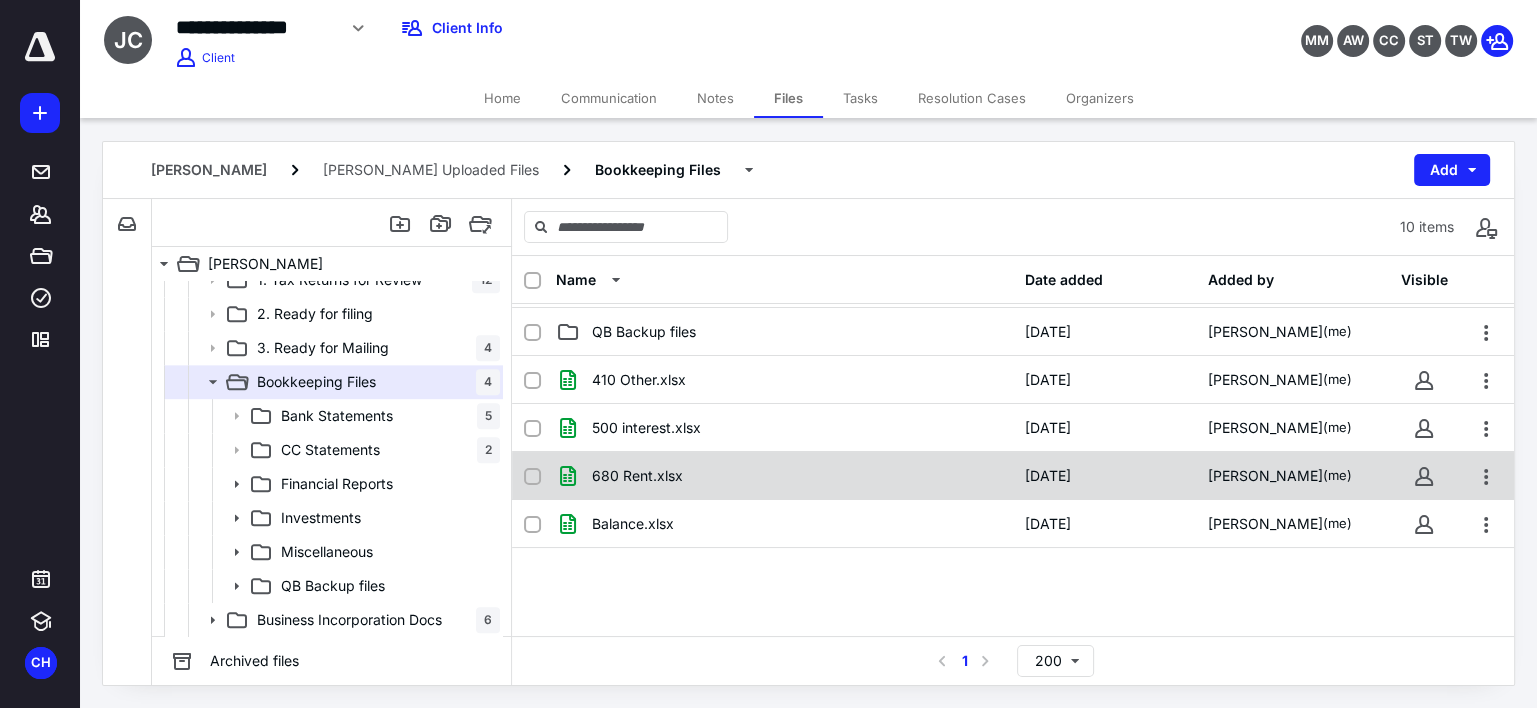 scroll, scrollTop: 254, scrollLeft: 0, axis: vertical 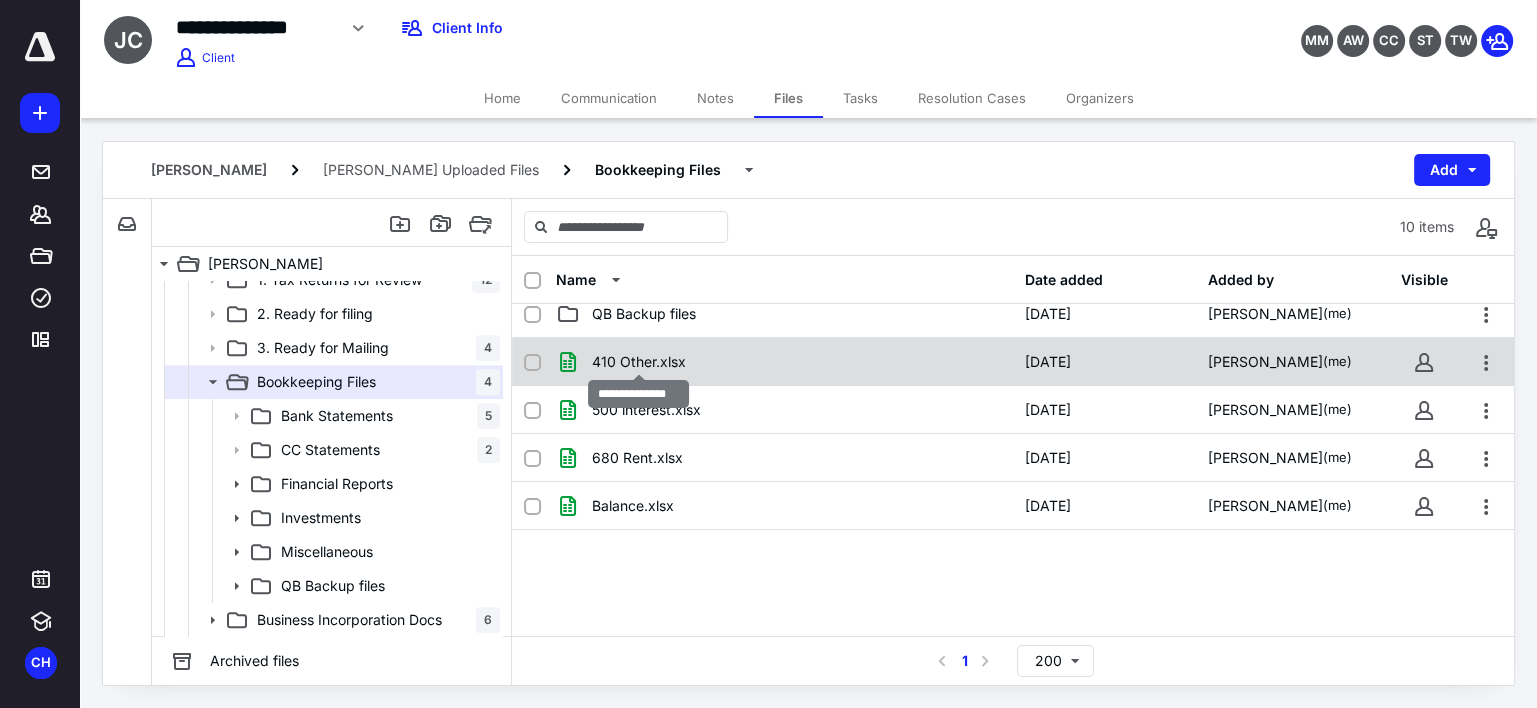 click on "410 Other.xlsx" at bounding box center (639, 362) 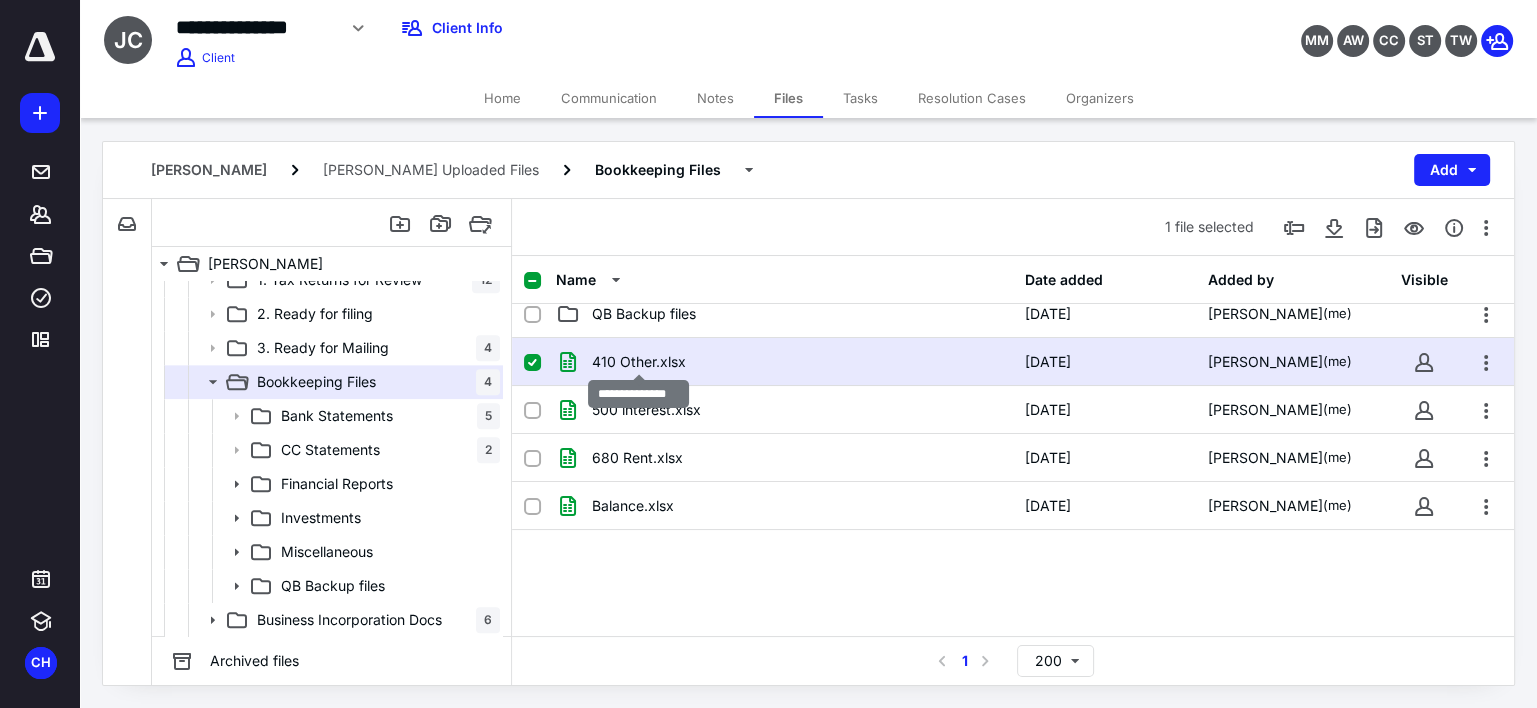 click on "410 Other.xlsx" at bounding box center [639, 362] 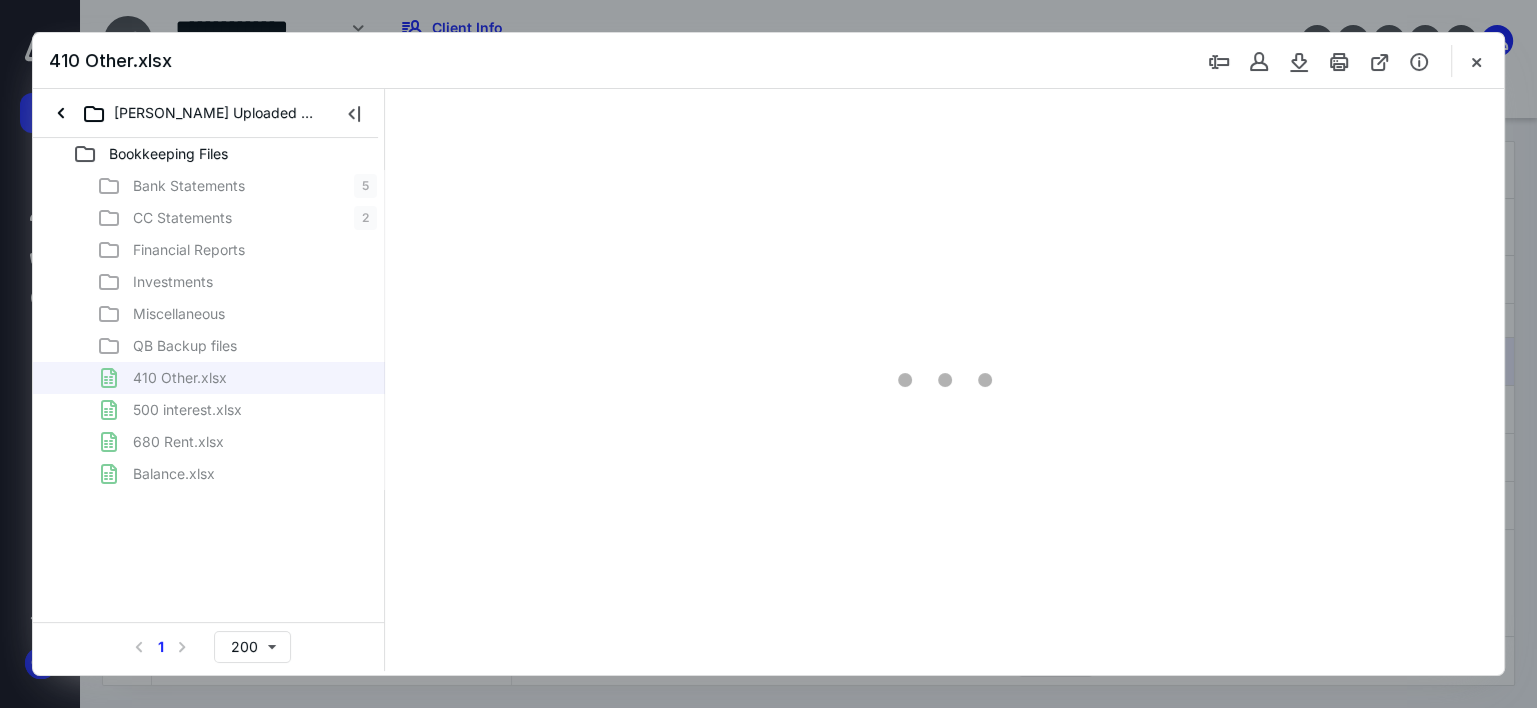 scroll, scrollTop: 0, scrollLeft: 0, axis: both 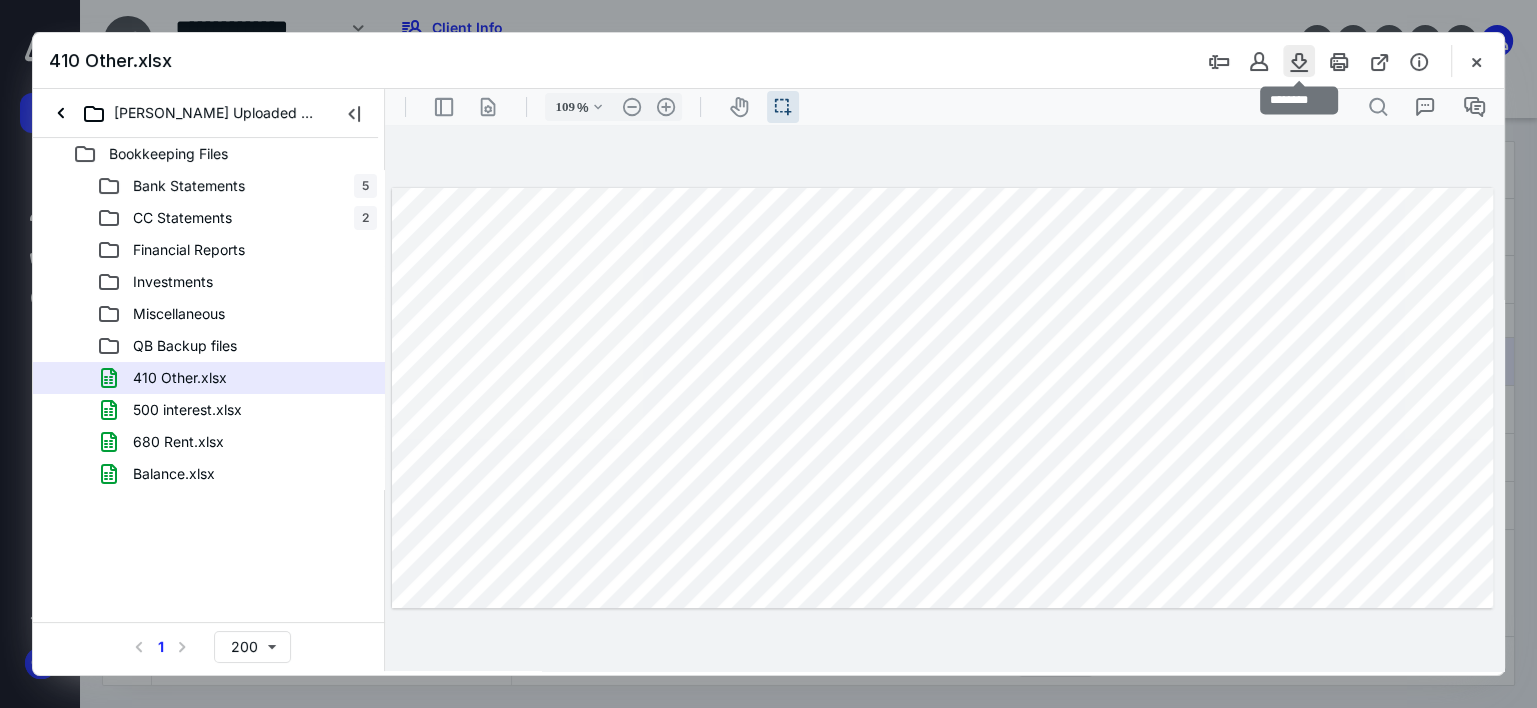 click at bounding box center [1299, 61] 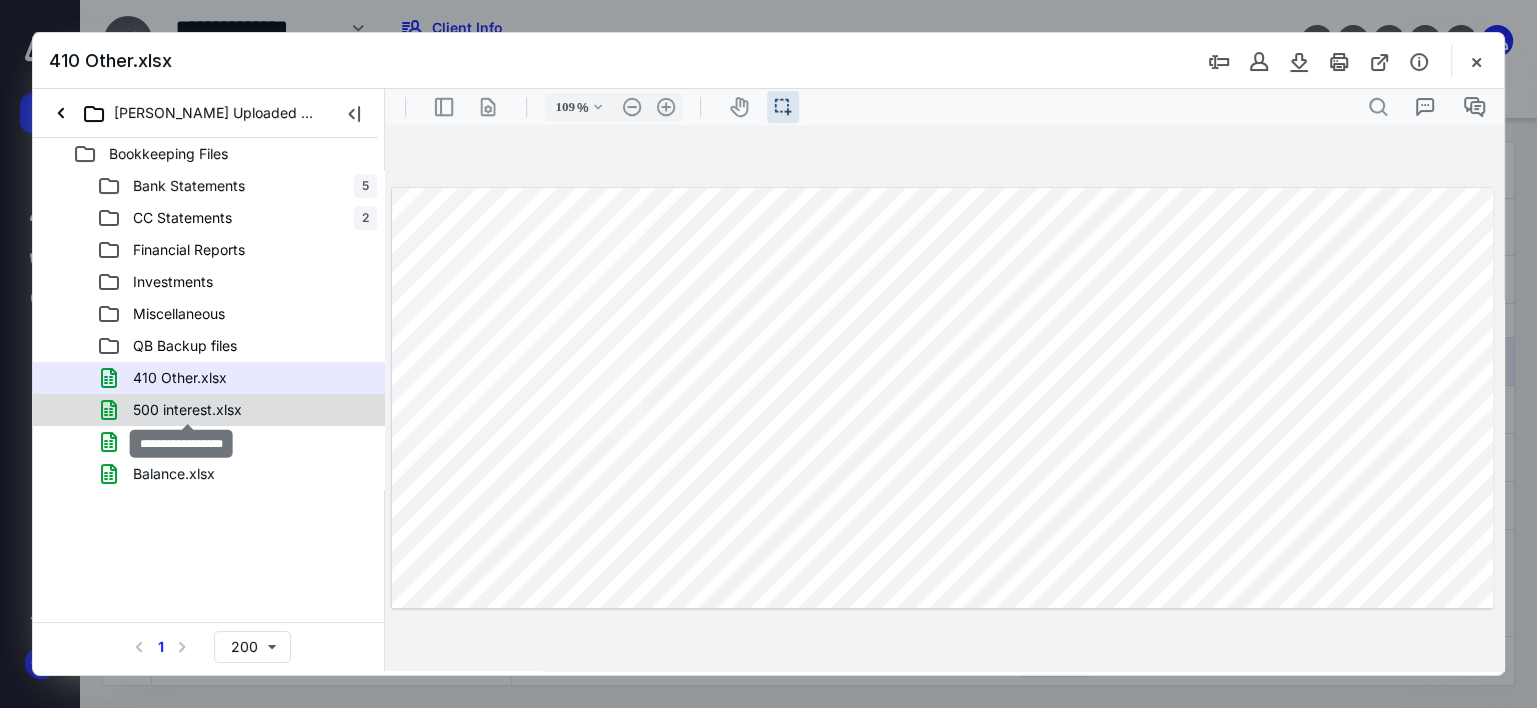 click on "500 interest.xlsx" at bounding box center (187, 410) 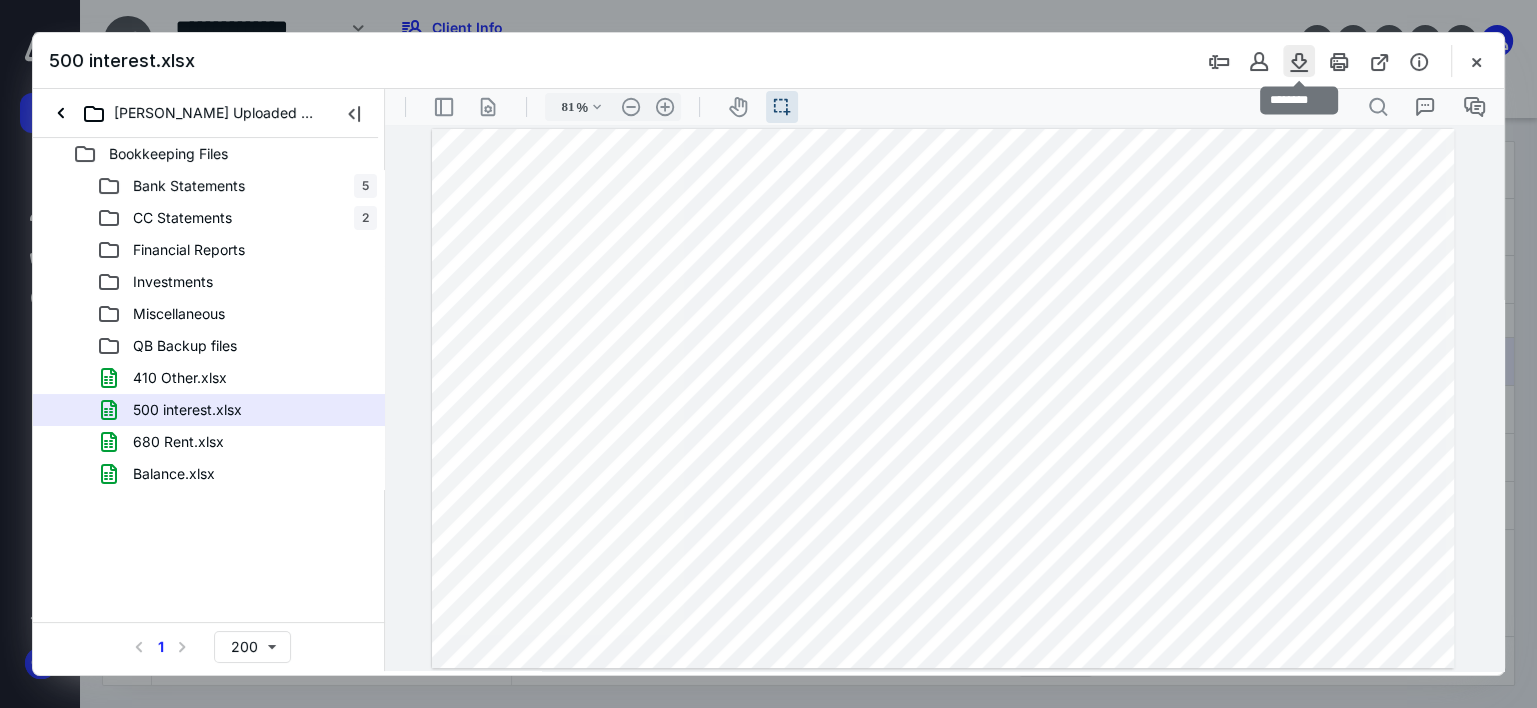 click at bounding box center [1299, 61] 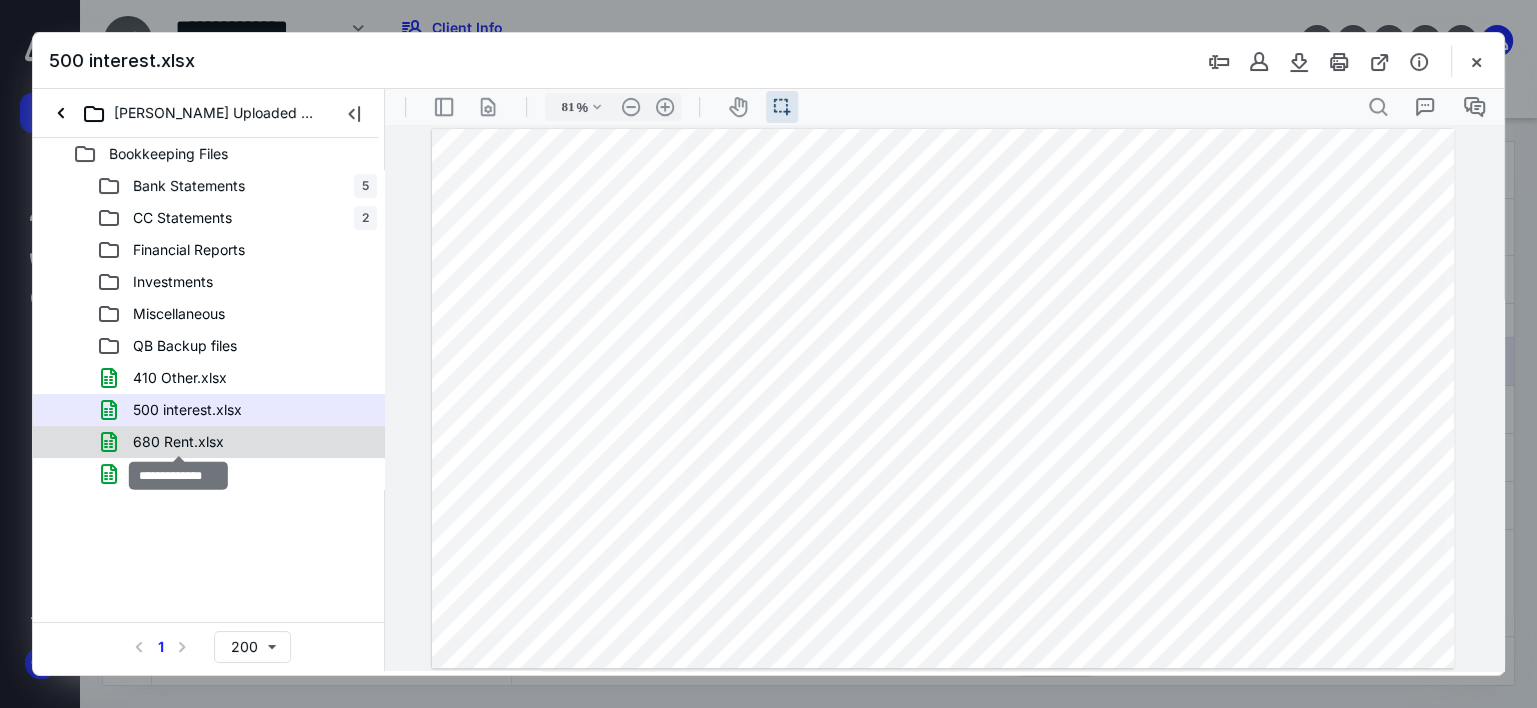 click on "680 Rent.xlsx" at bounding box center (178, 442) 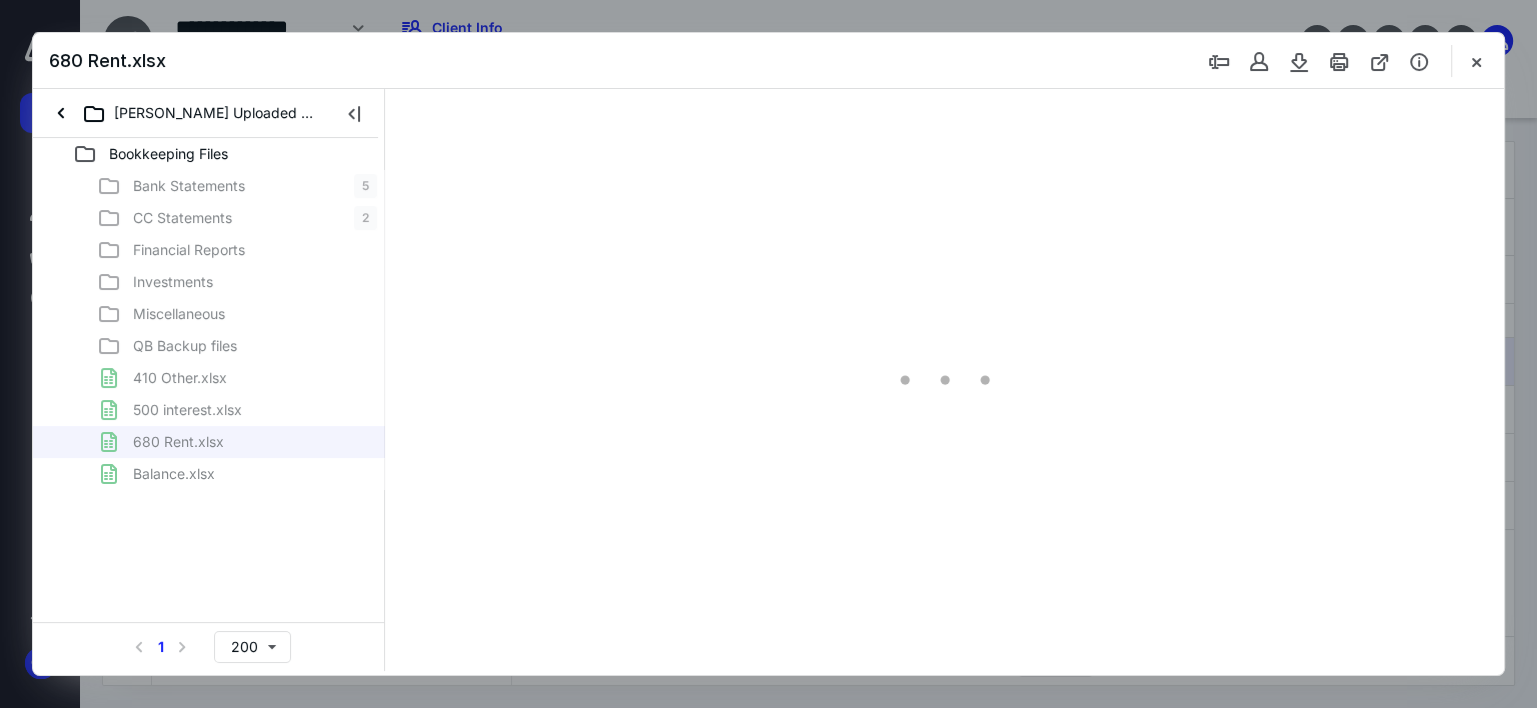 type on "109" 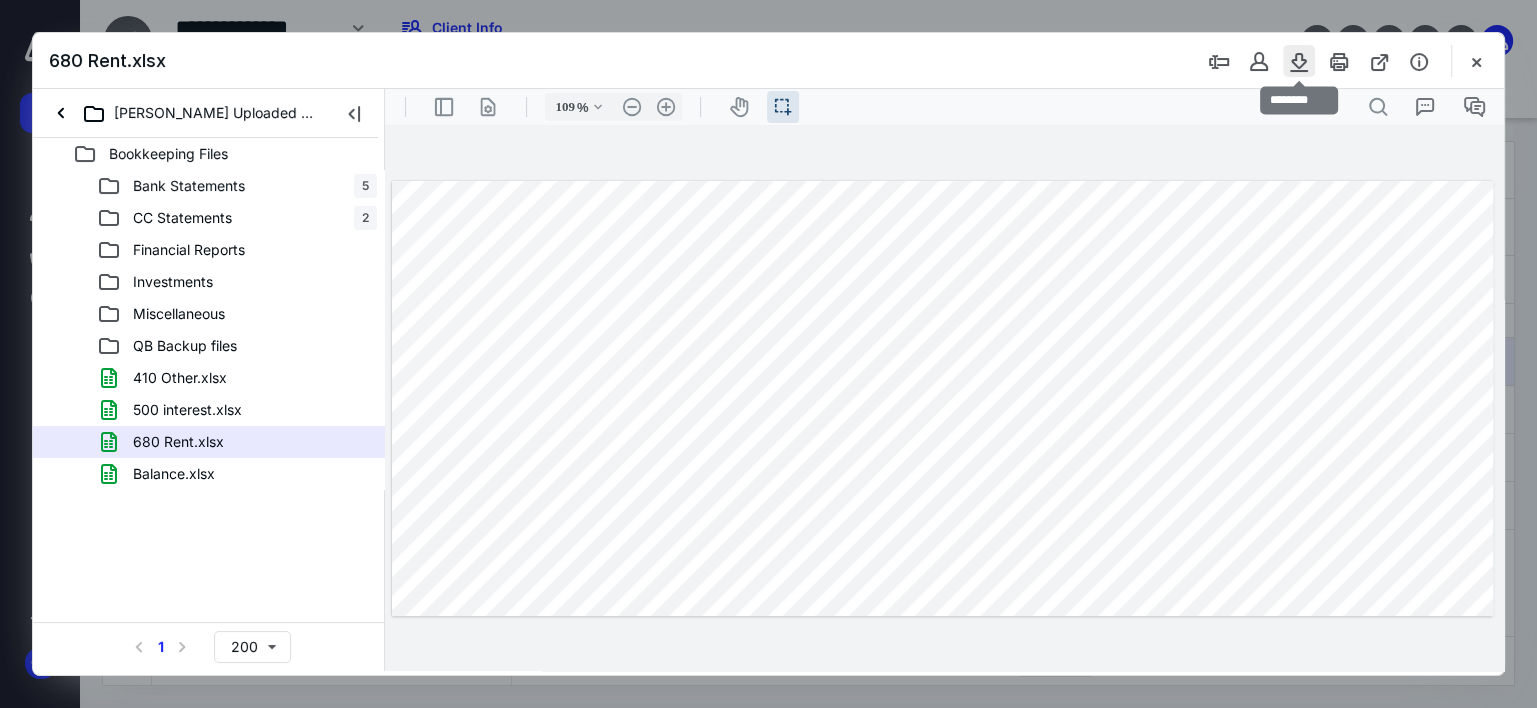 click at bounding box center [1299, 61] 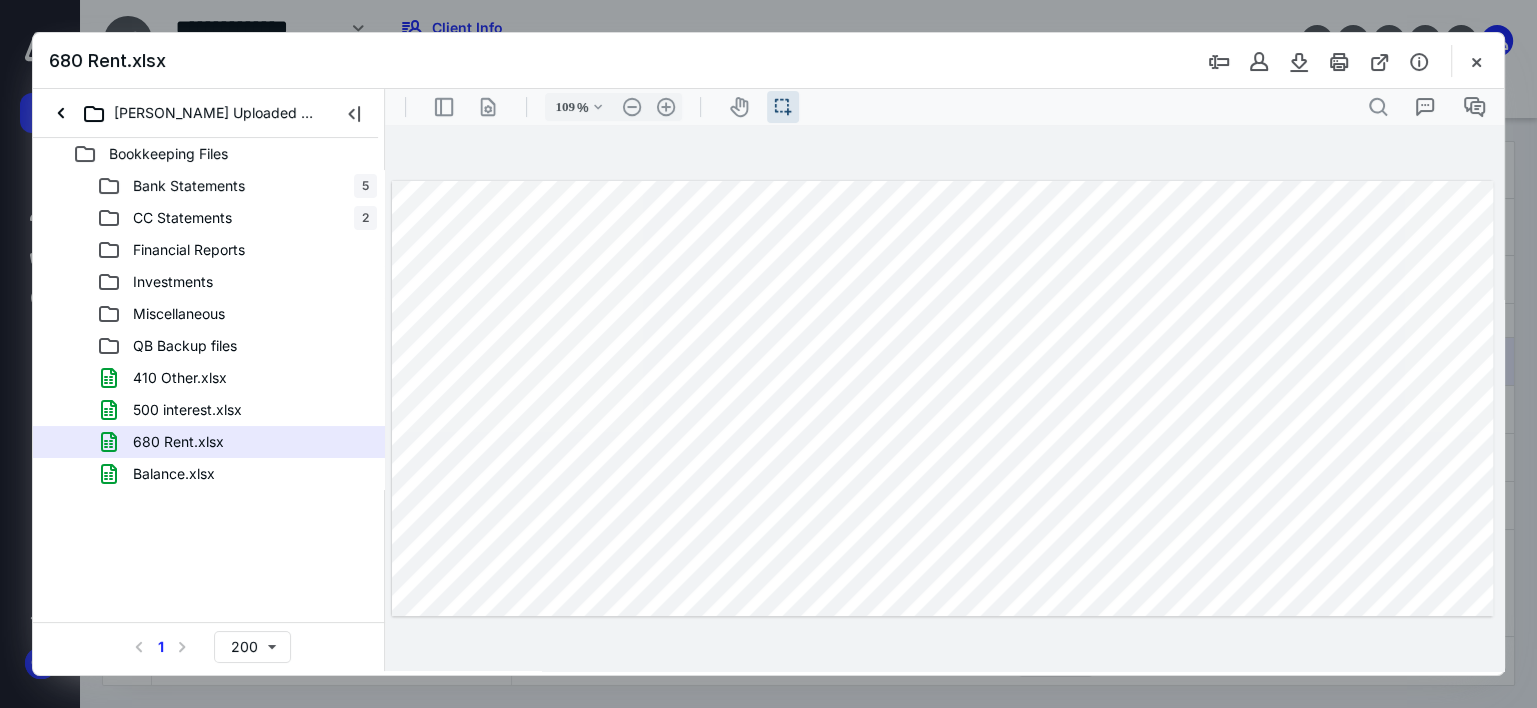 click at bounding box center [1476, 61] 